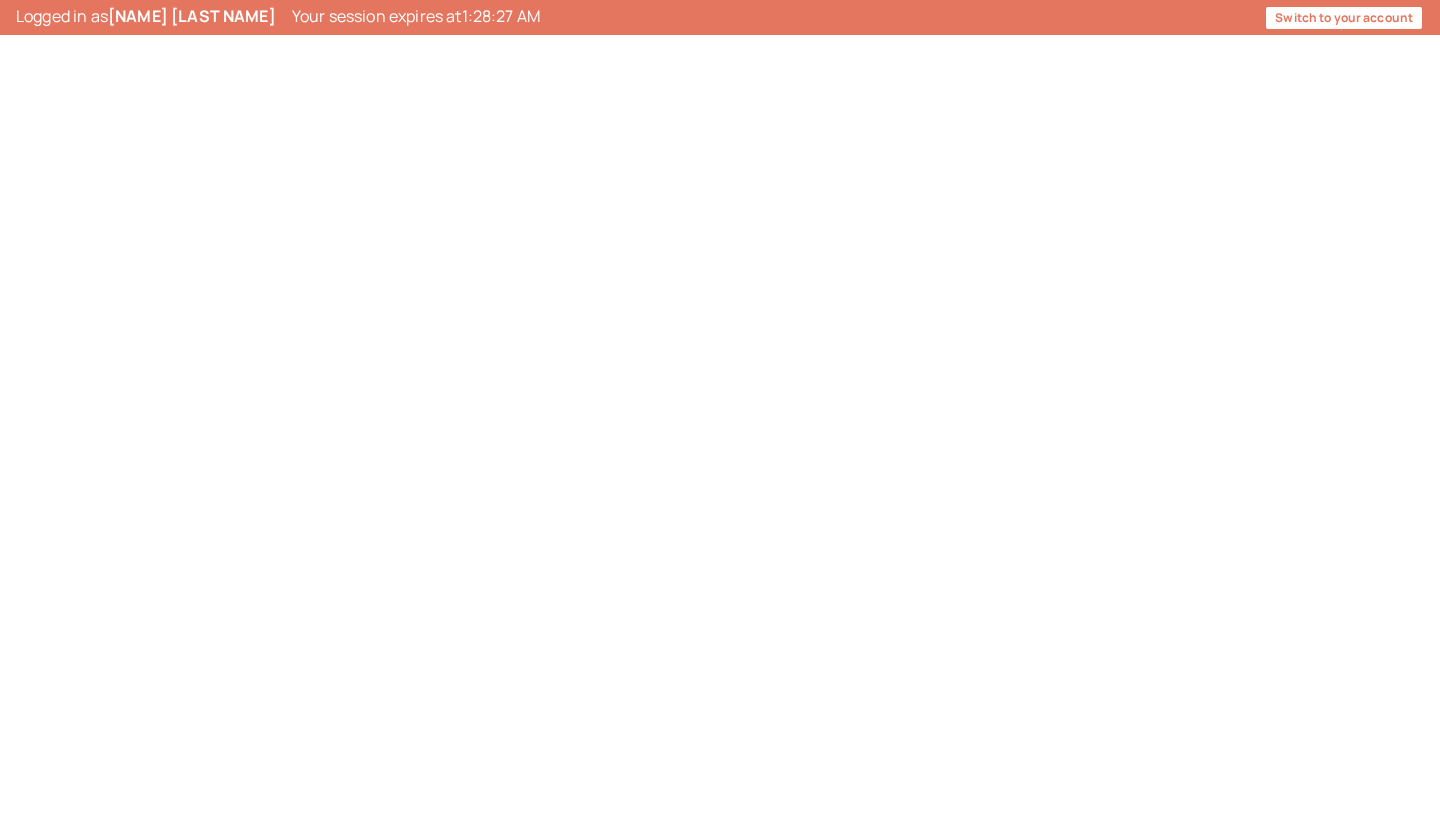 scroll, scrollTop: 0, scrollLeft: 0, axis: both 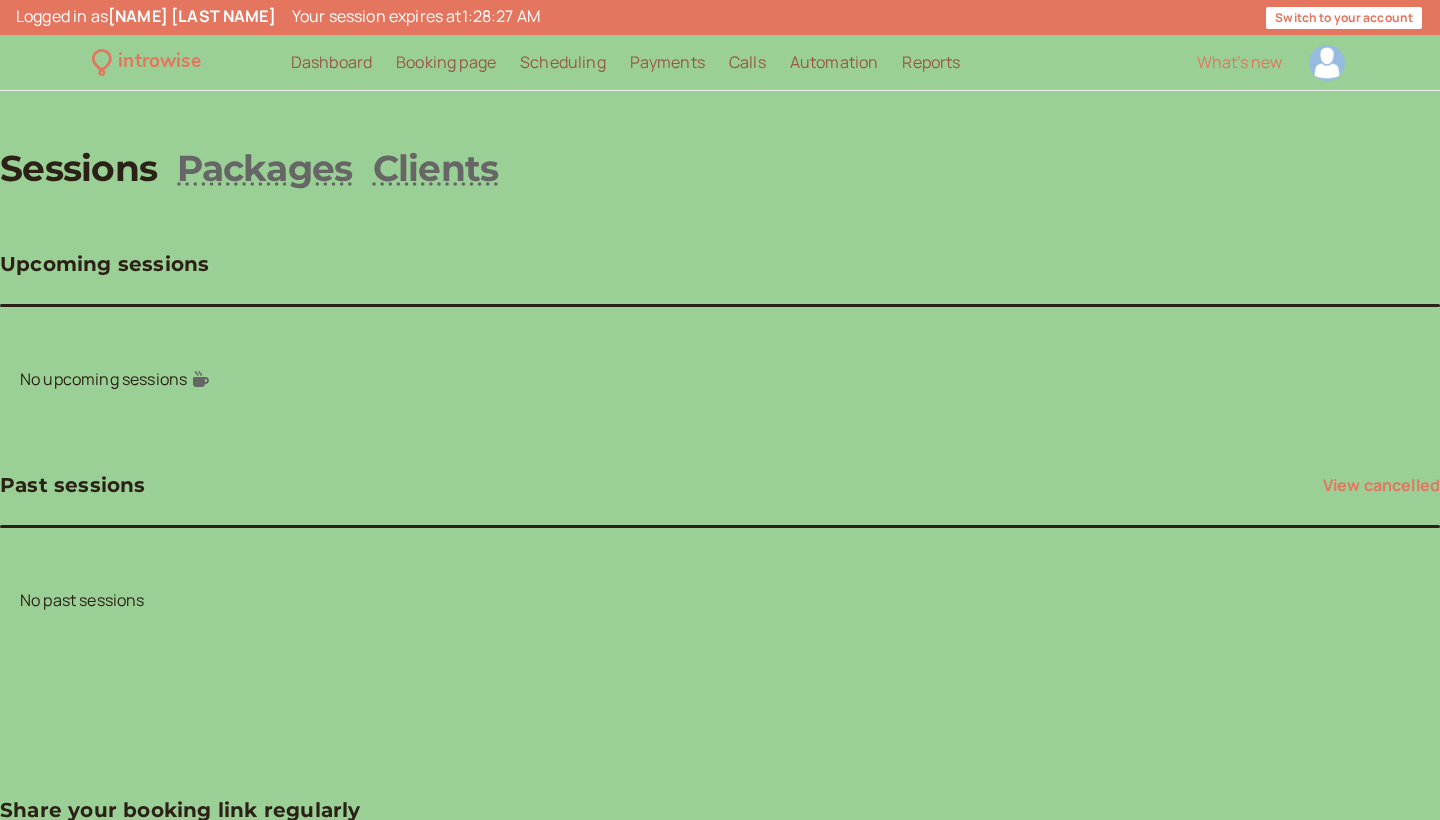 click at bounding box center (1327, 63) 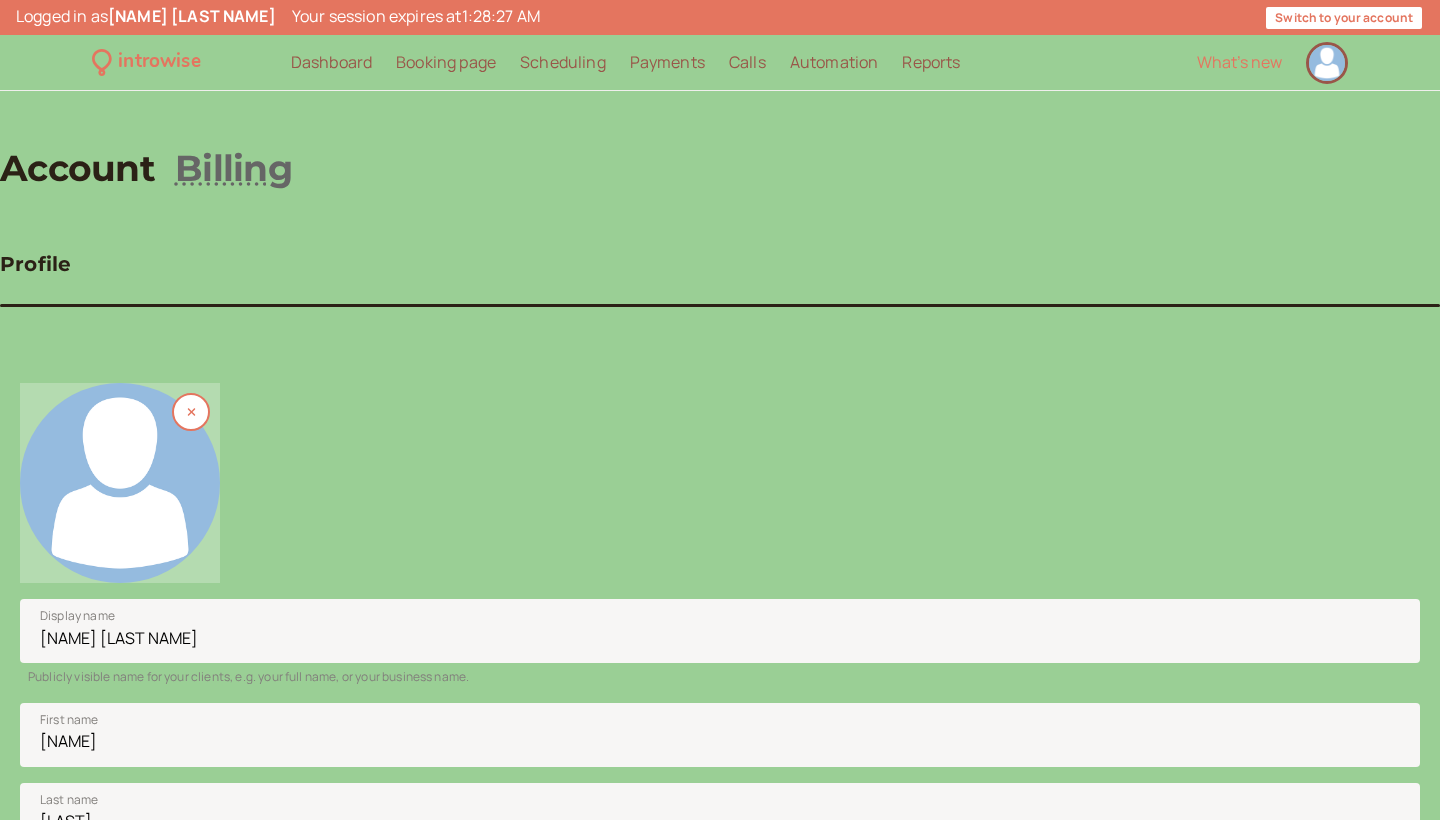 click at bounding box center [120, 483] 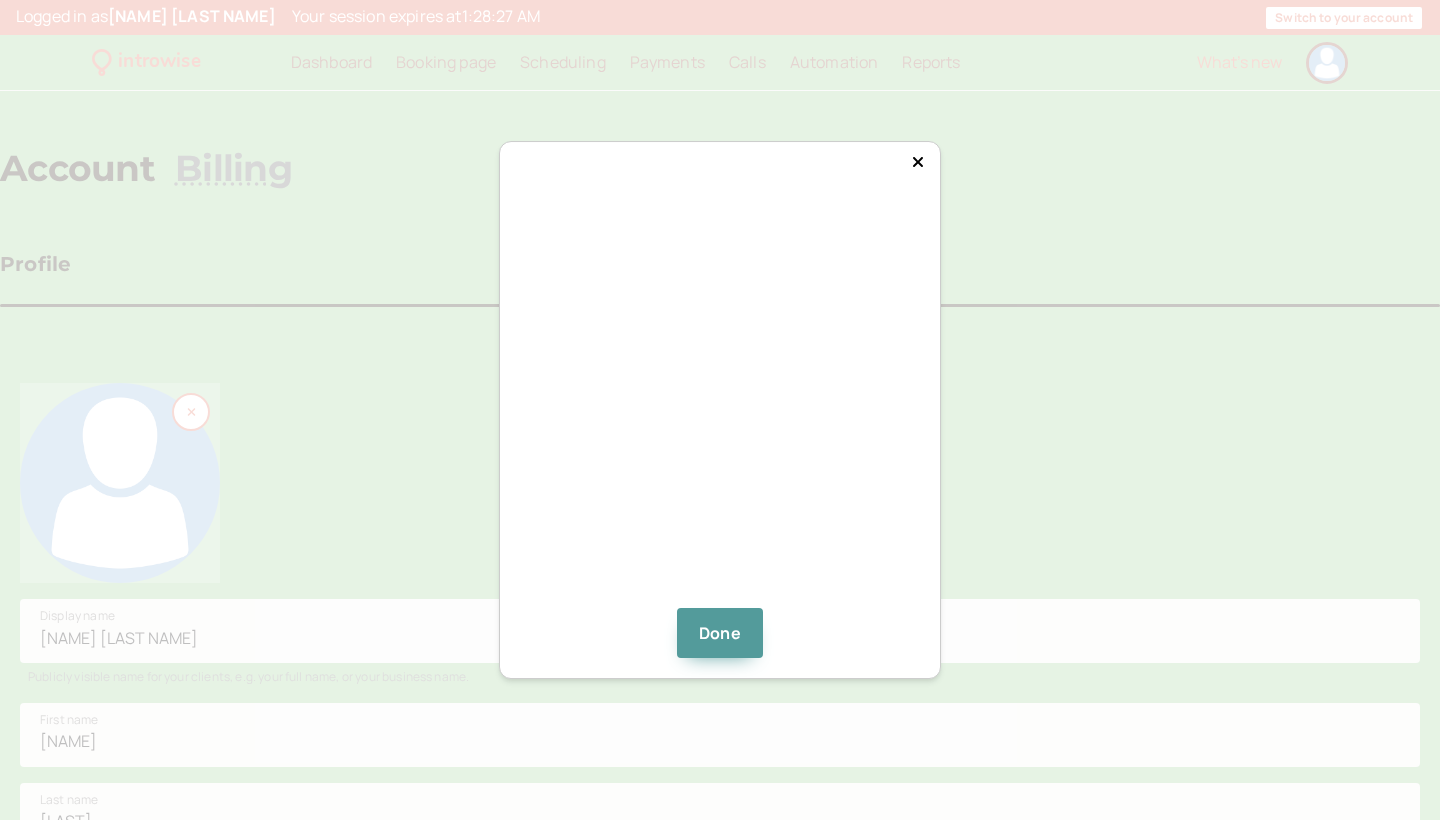 click at bounding box center (720, 408) 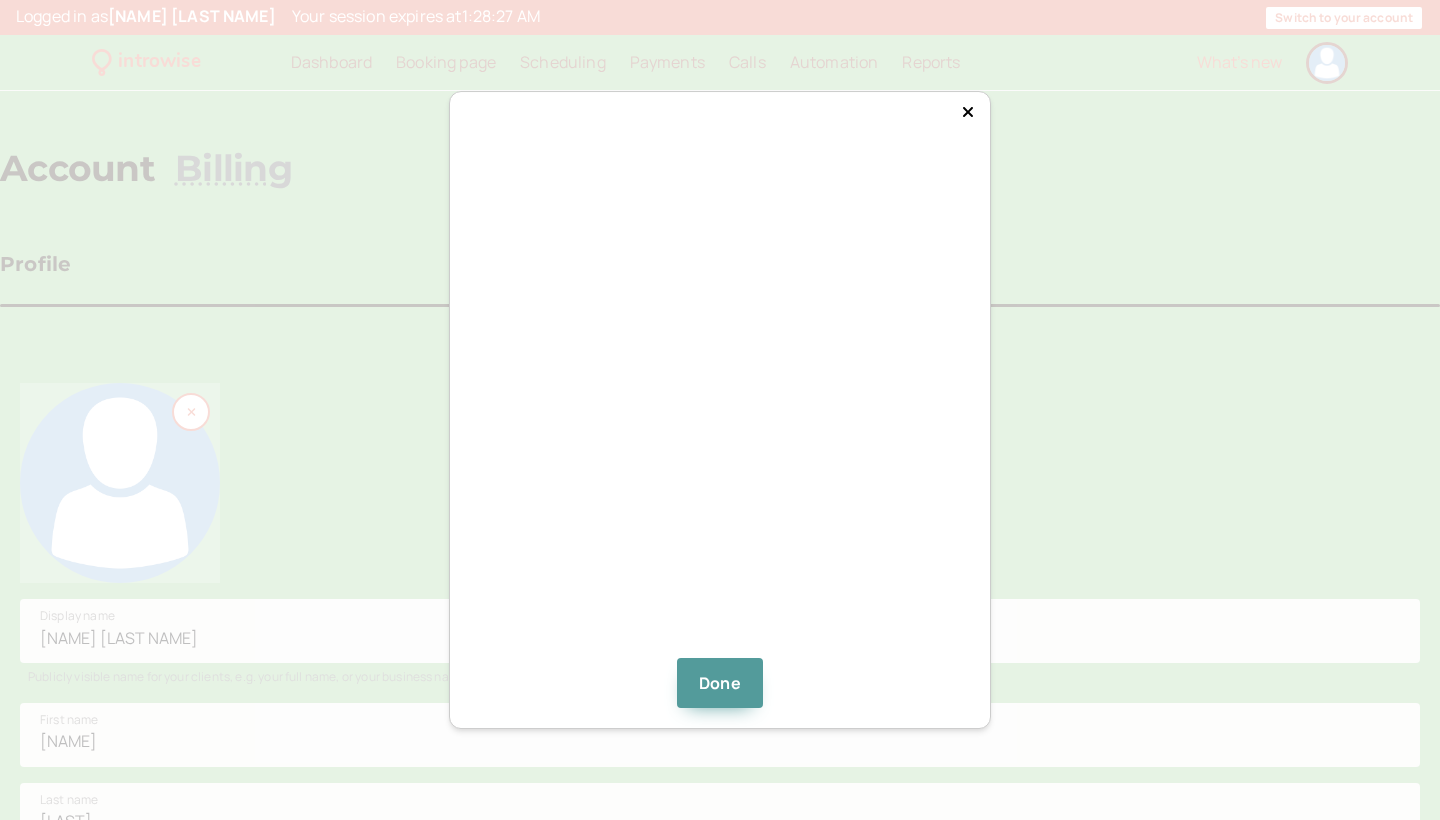 click on "Done" at bounding box center [720, 410] 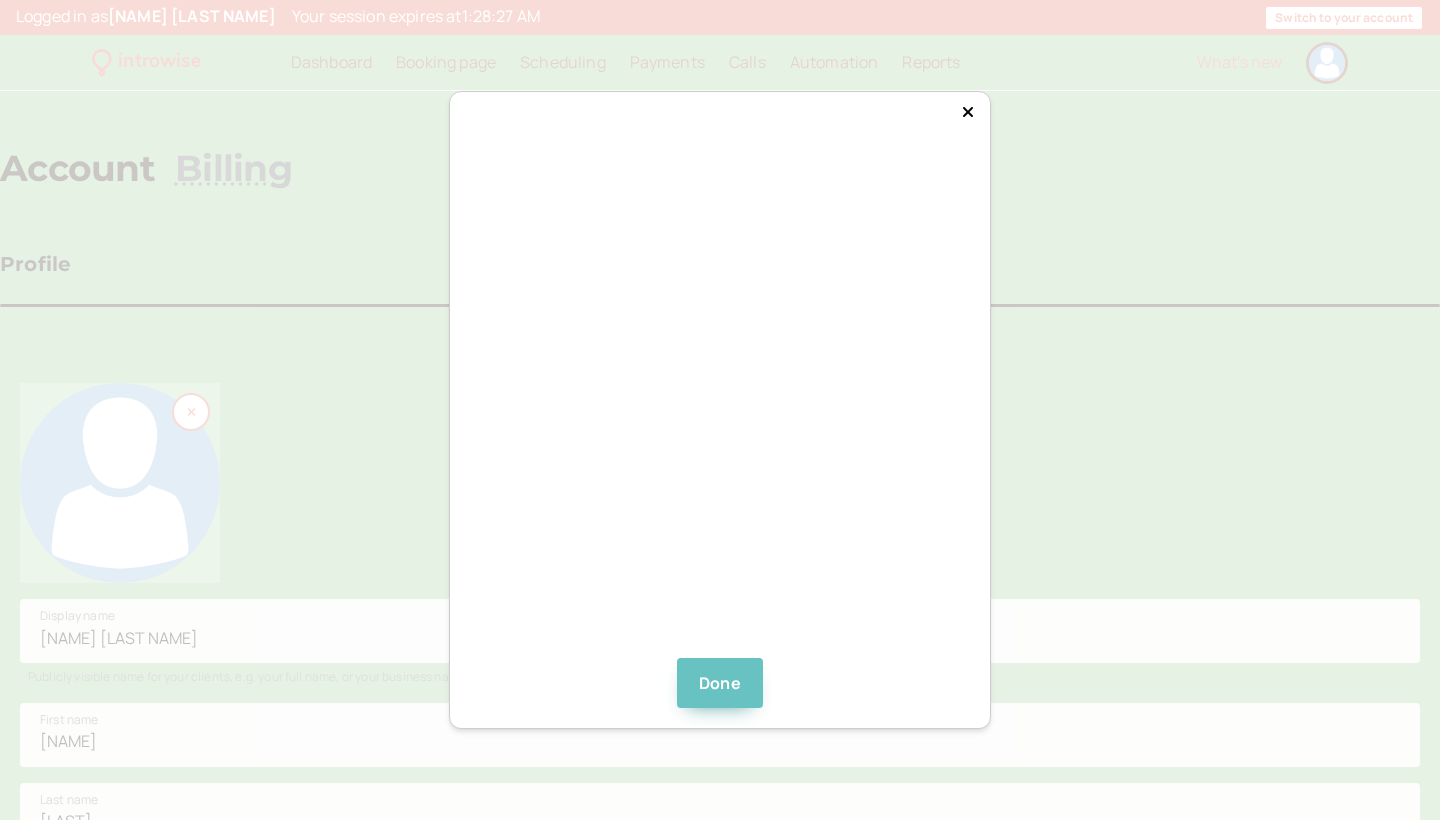 click on "Done" at bounding box center (720, 683) 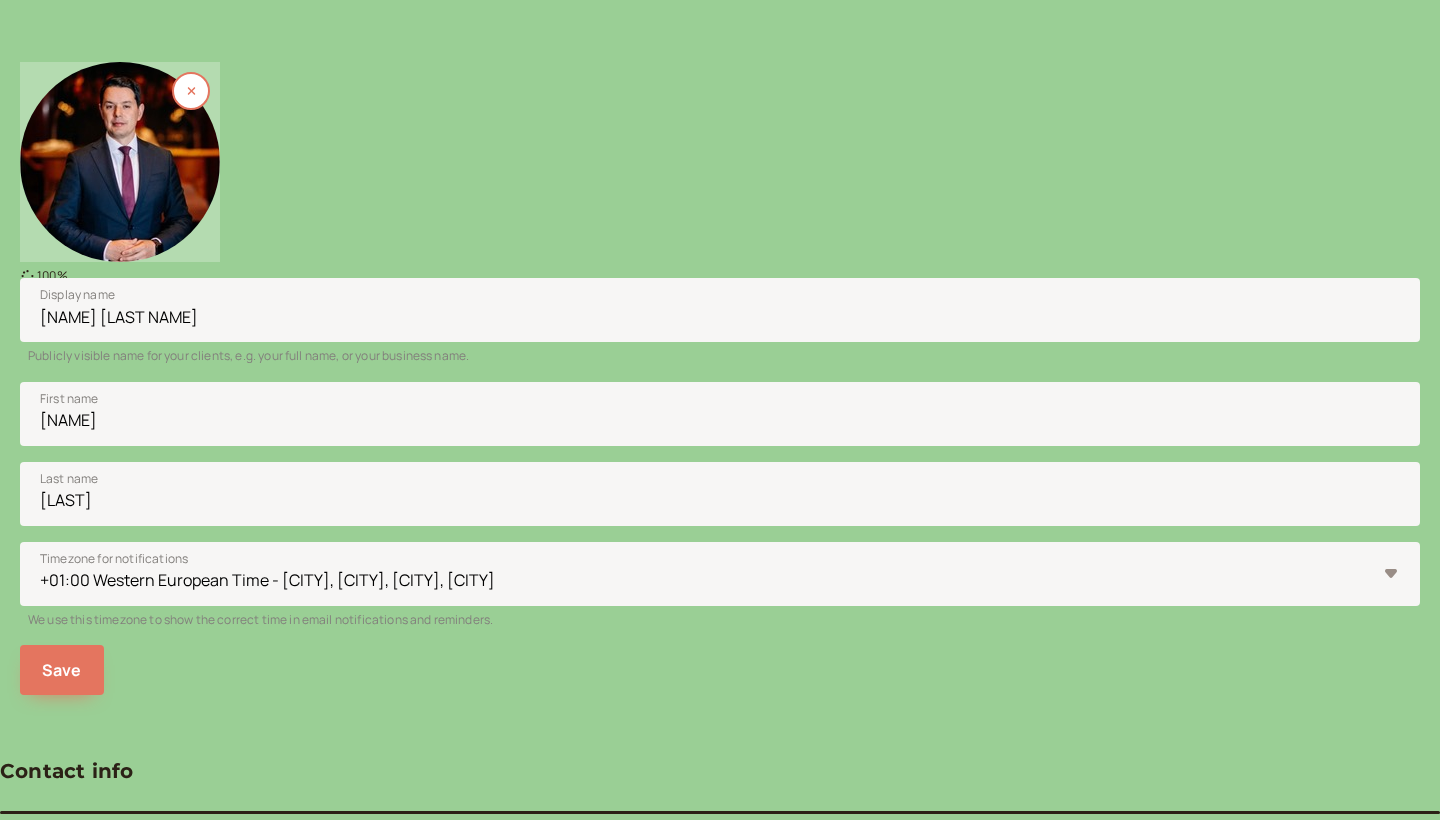 scroll, scrollTop: 324, scrollLeft: 0, axis: vertical 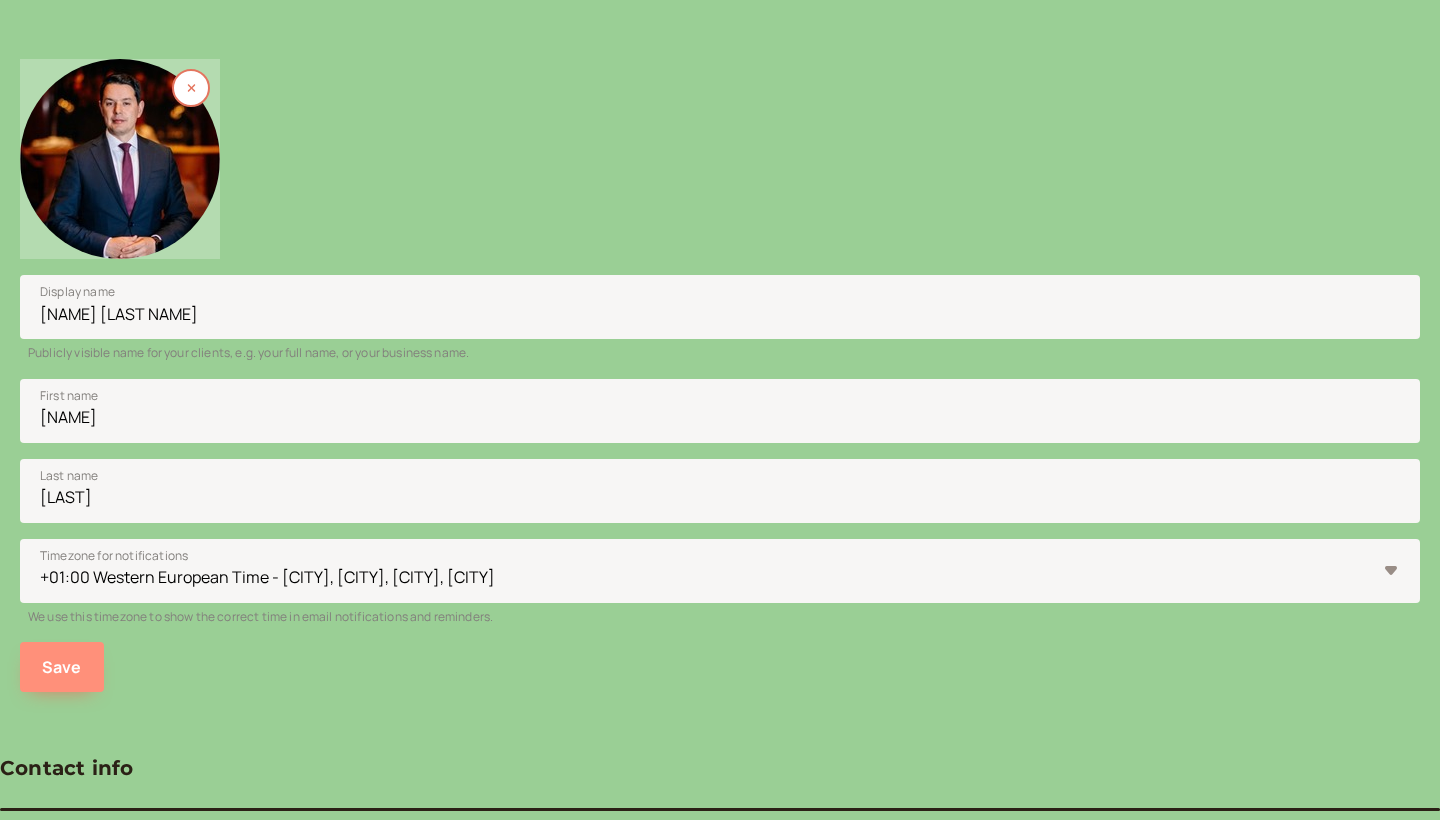 click on "Save" at bounding box center [62, 667] 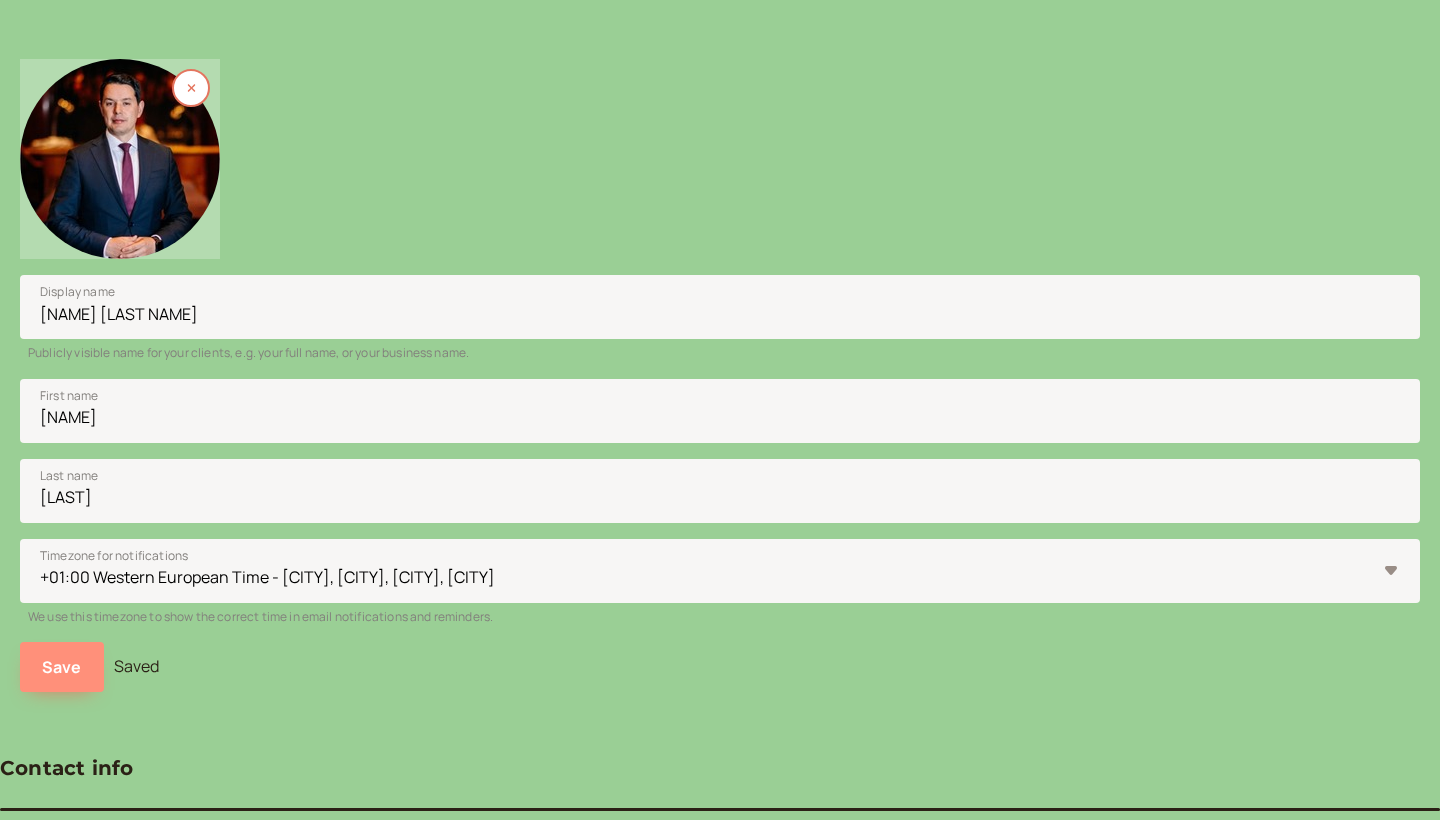 click on "Save" at bounding box center (62, 667) 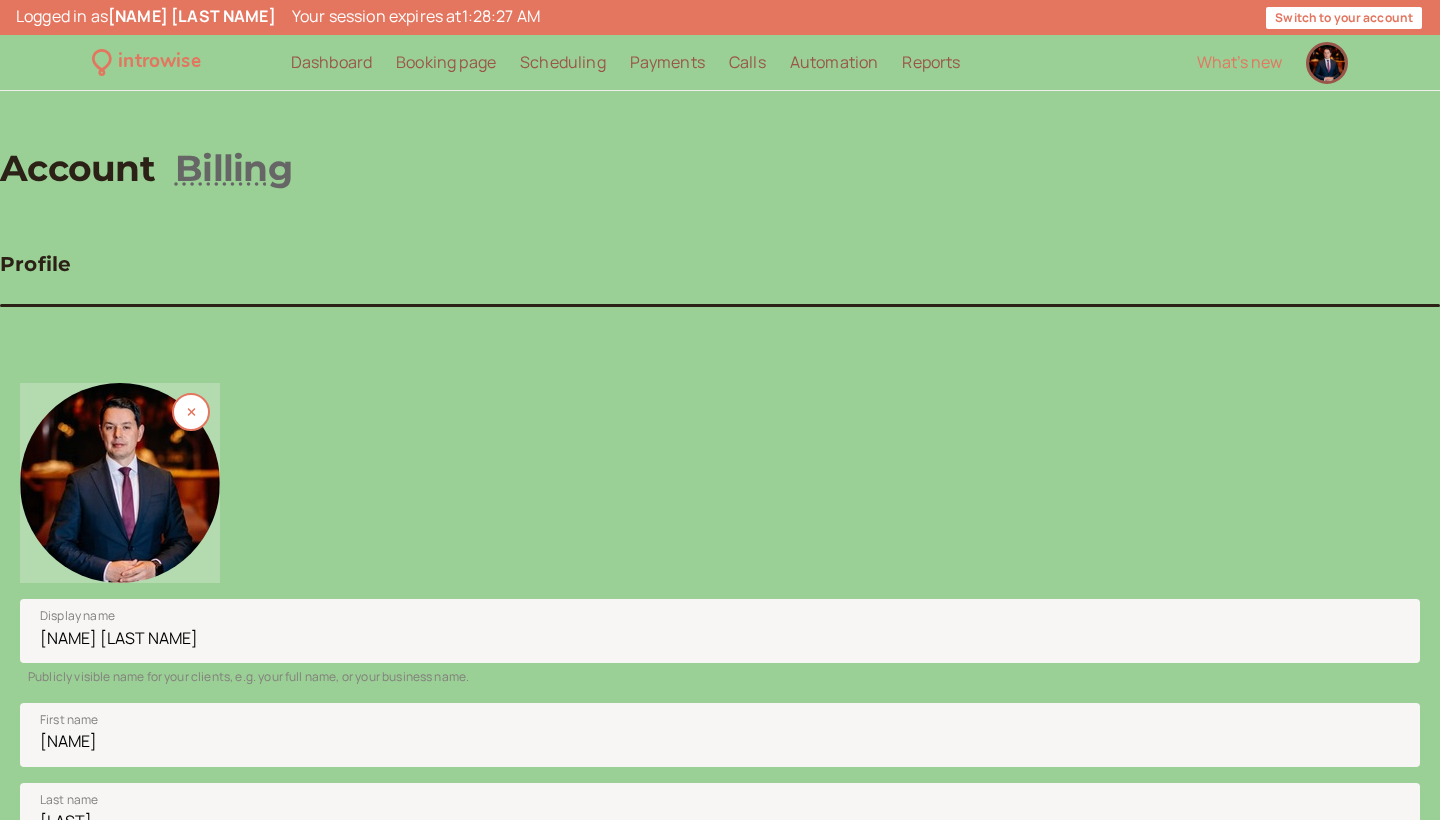 scroll, scrollTop: 0, scrollLeft: 0, axis: both 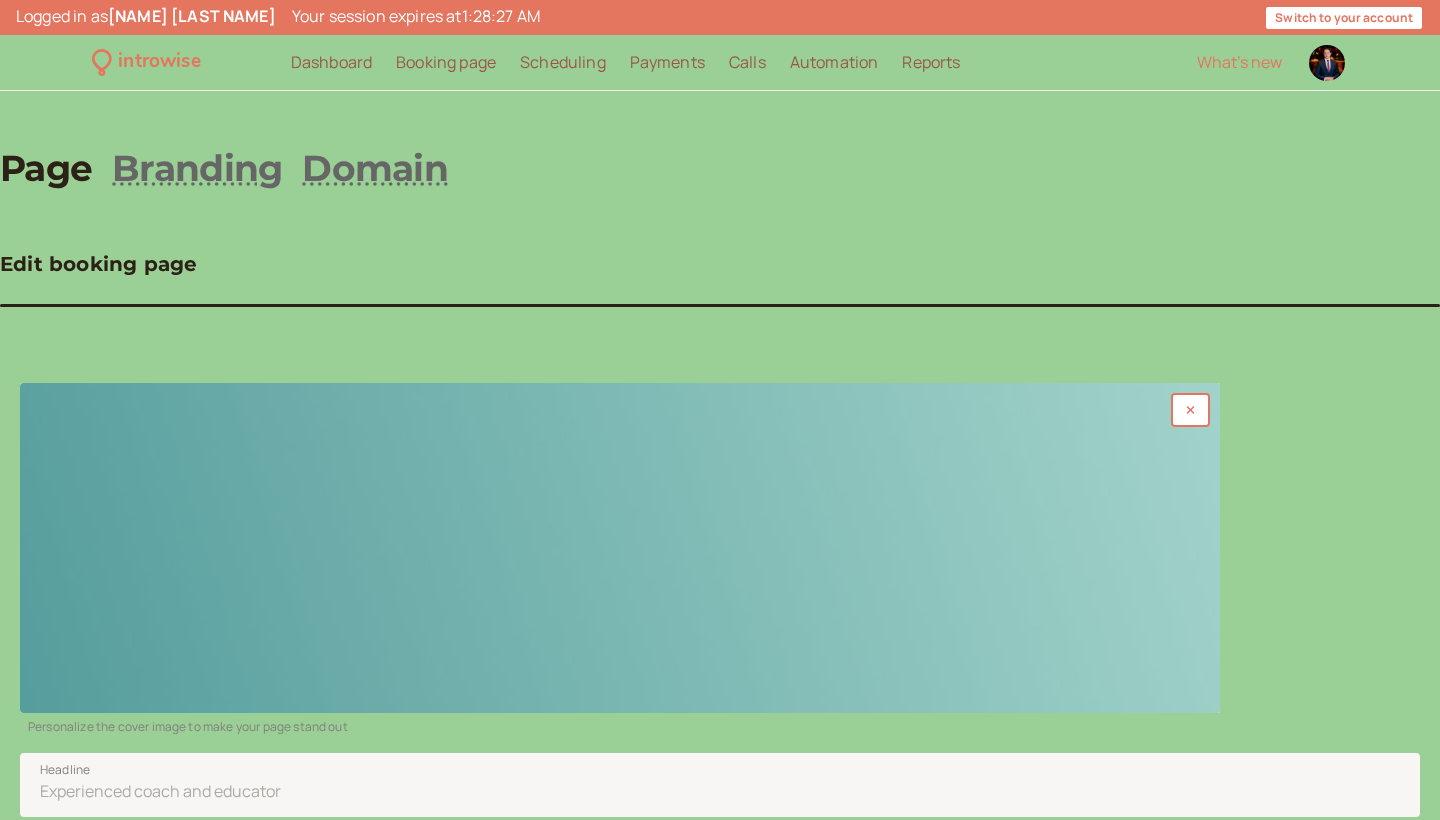 click at bounding box center (620, 548) 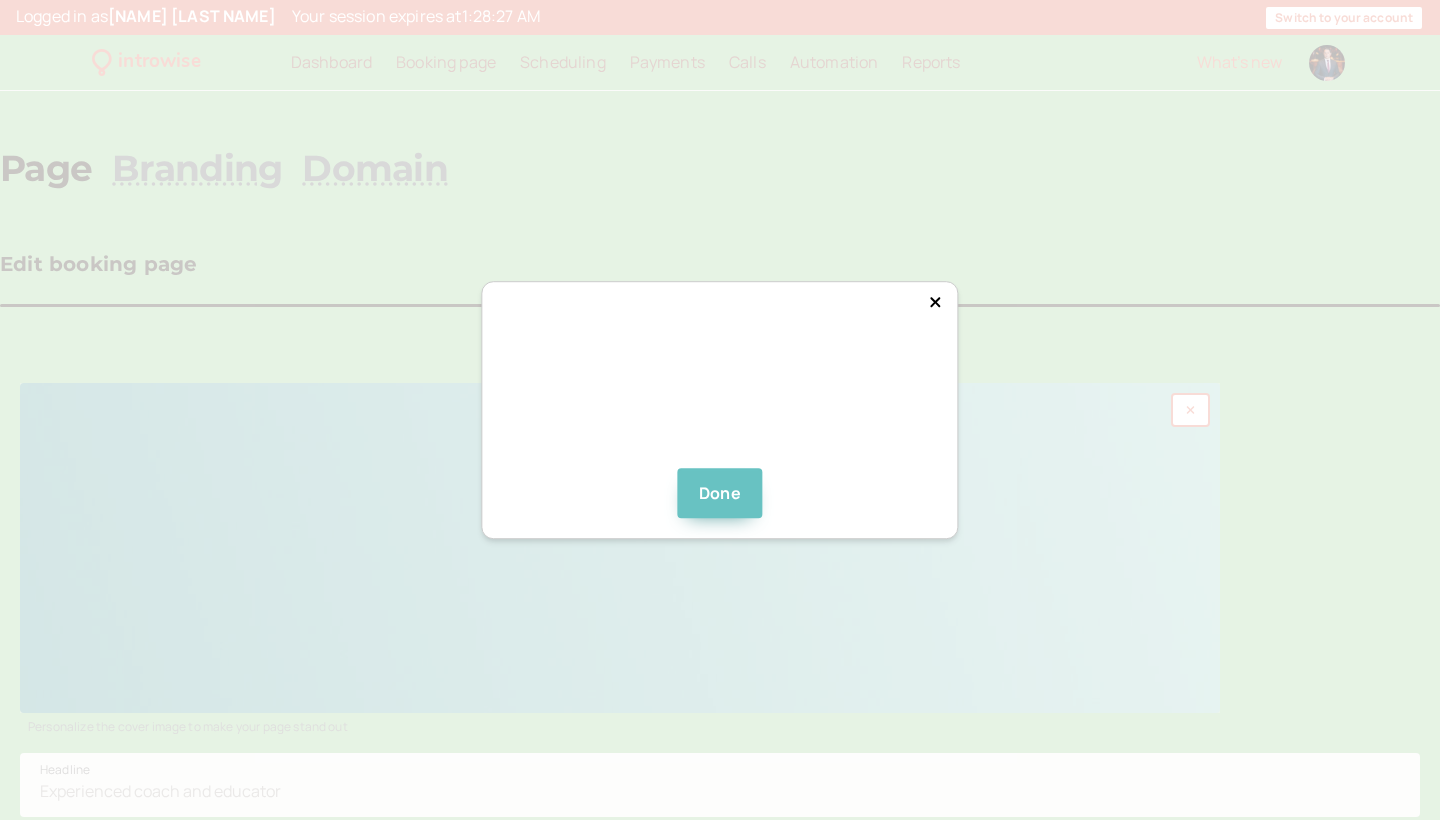 click on "Done" at bounding box center (720, 493) 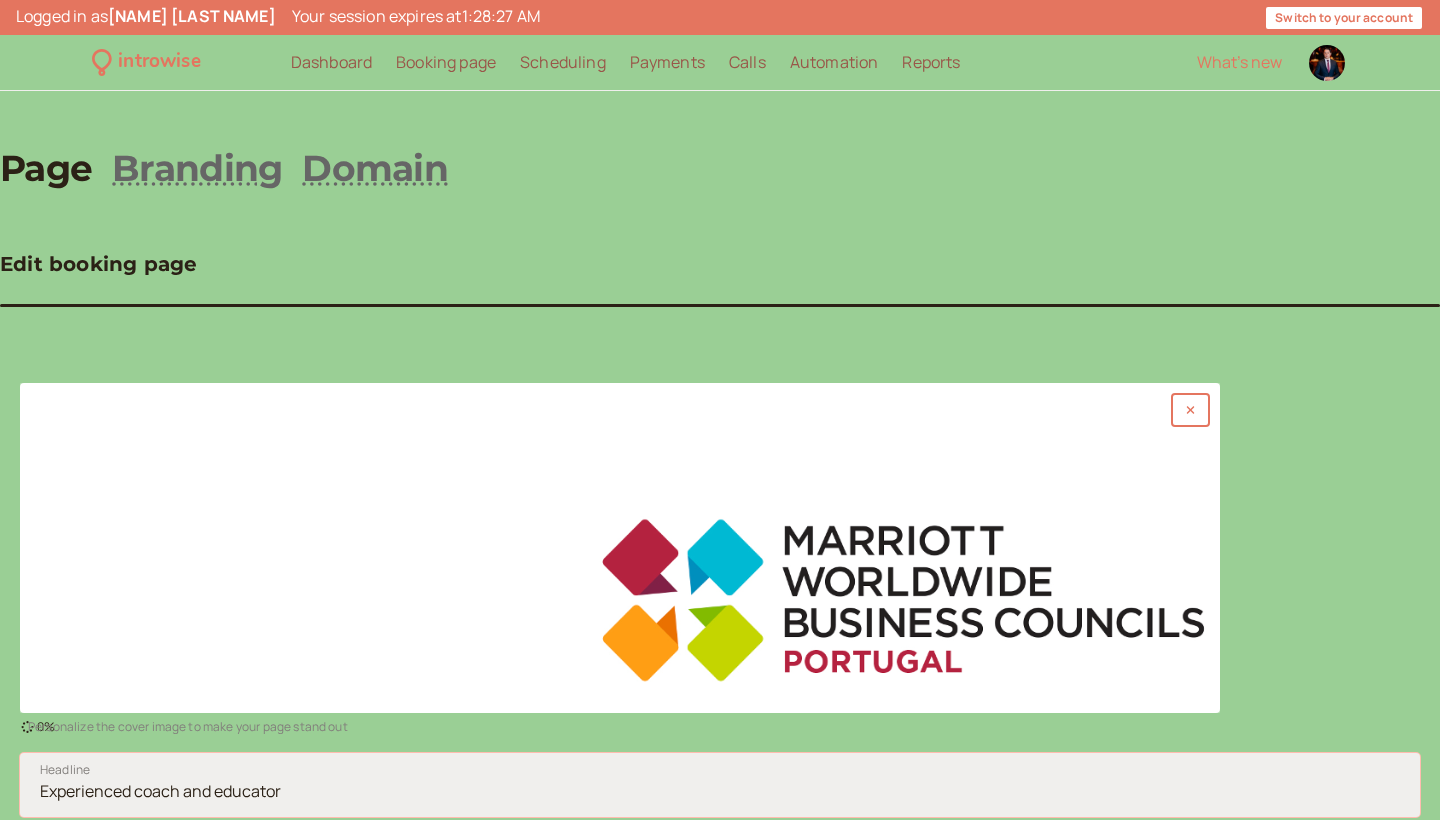 click on "Headline" at bounding box center [720, 785] 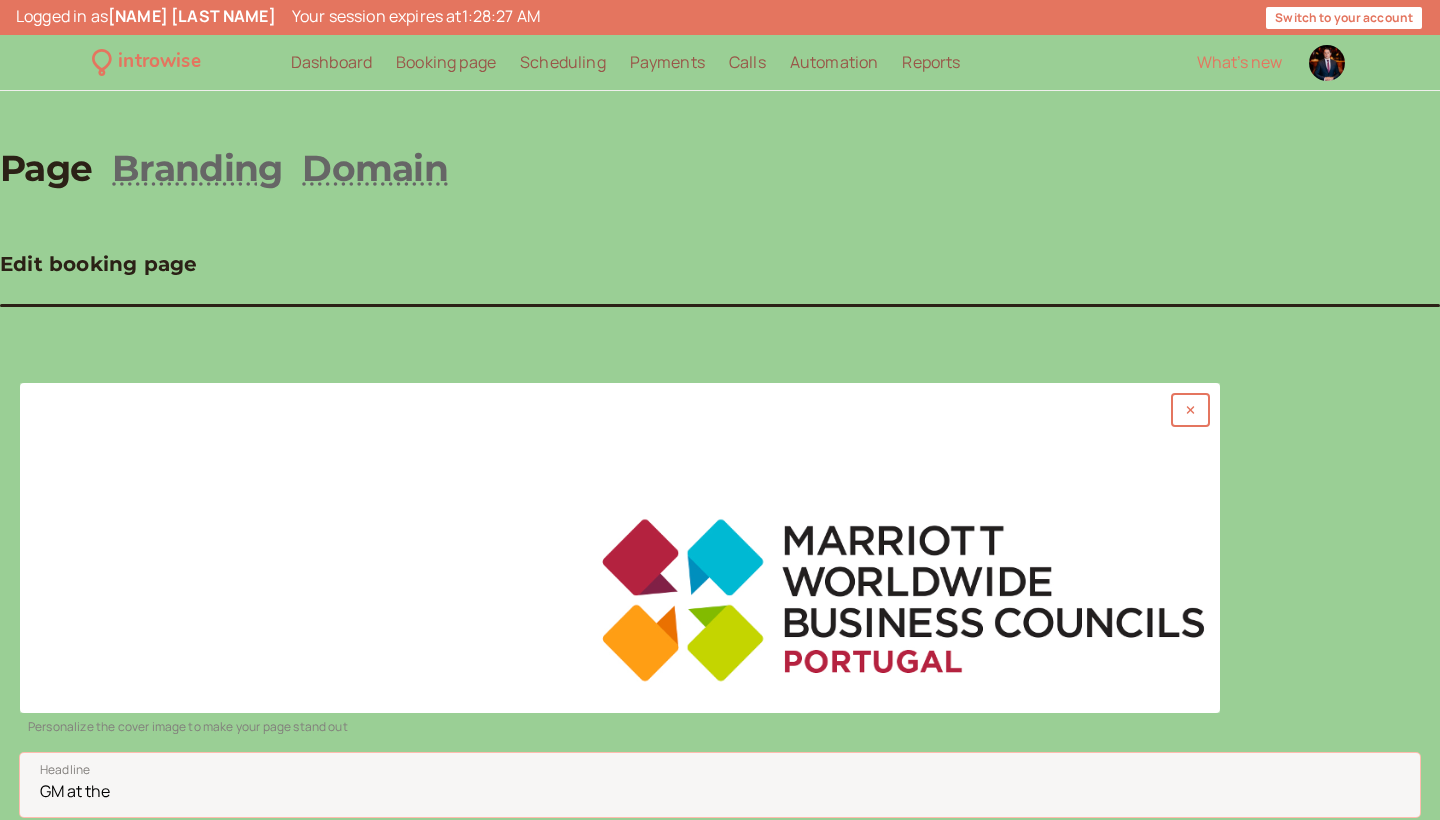 paste on "[BRAND] – [BRAND]" 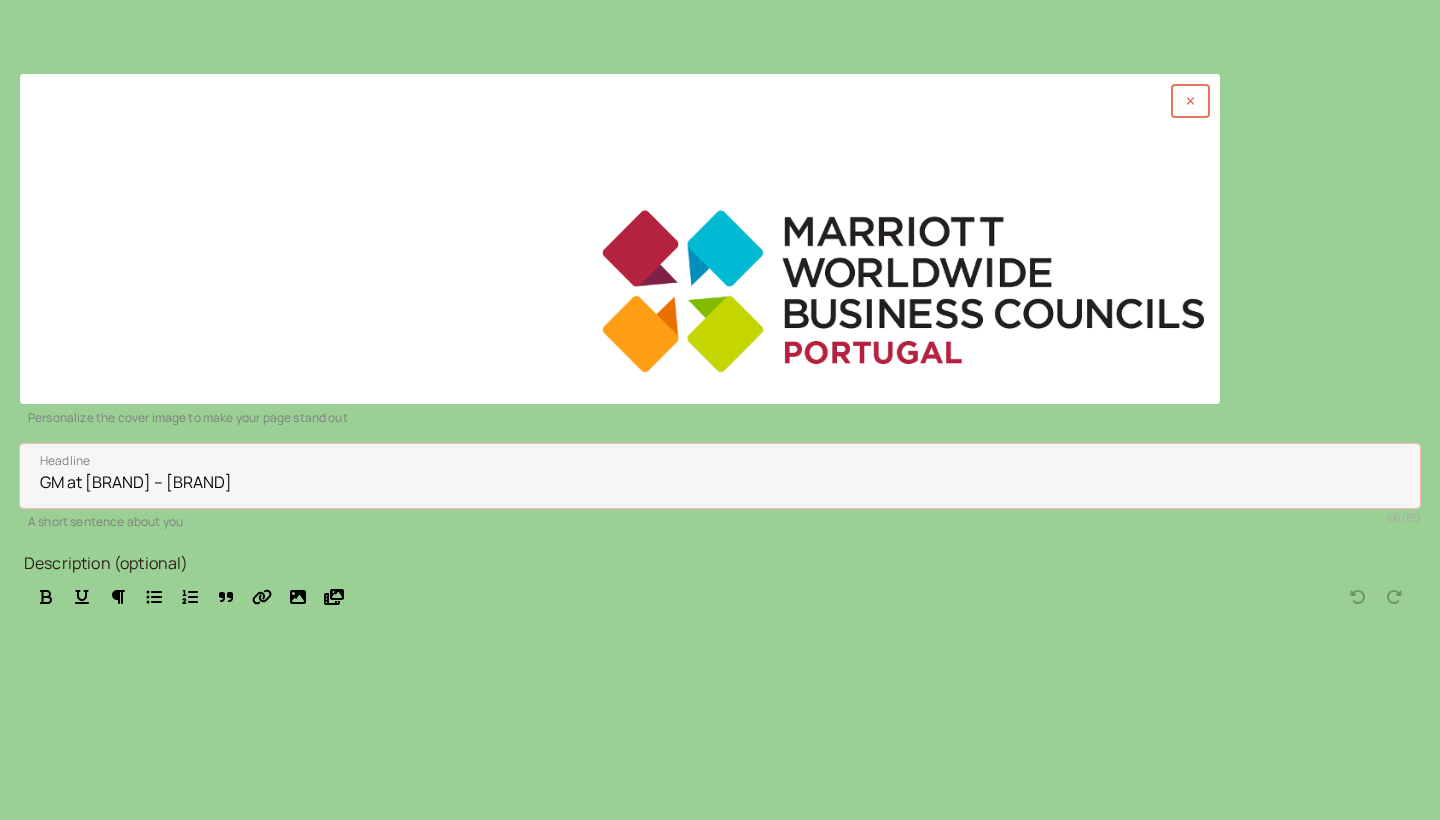 scroll, scrollTop: 346, scrollLeft: 0, axis: vertical 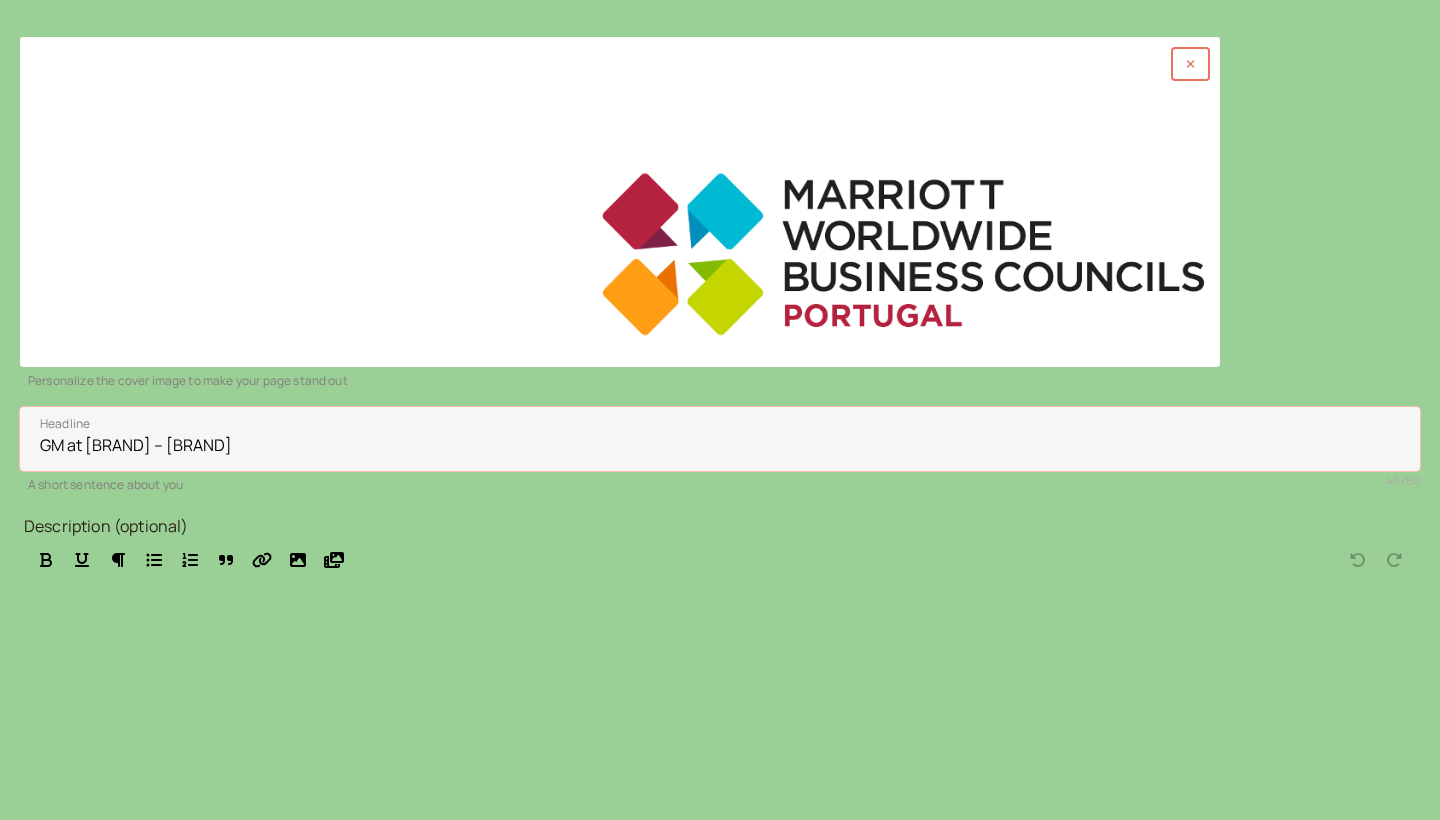 type on "GM at [BRAND] – [BRAND]" 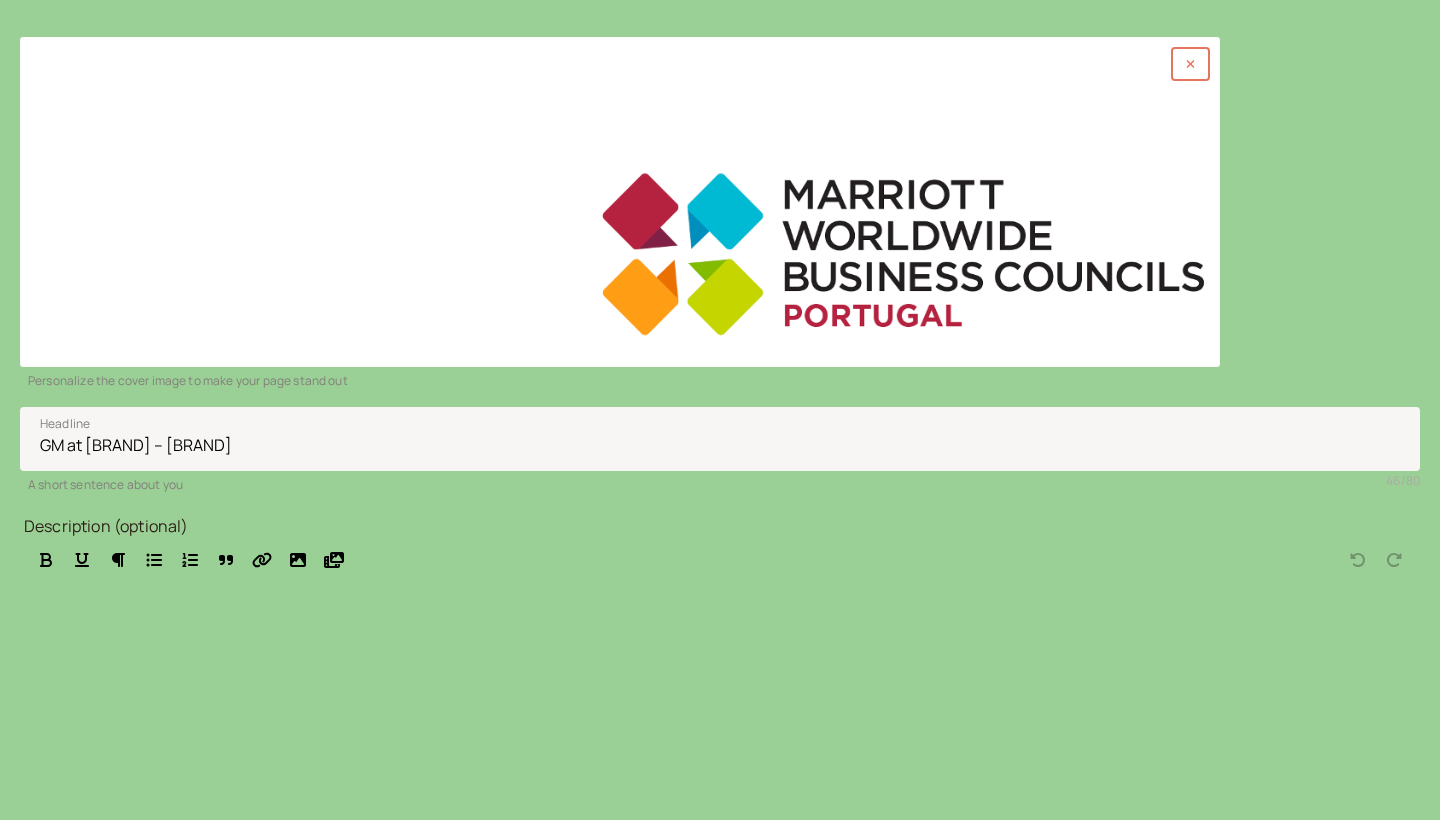 click on "Save" at bounding box center (62, 924) 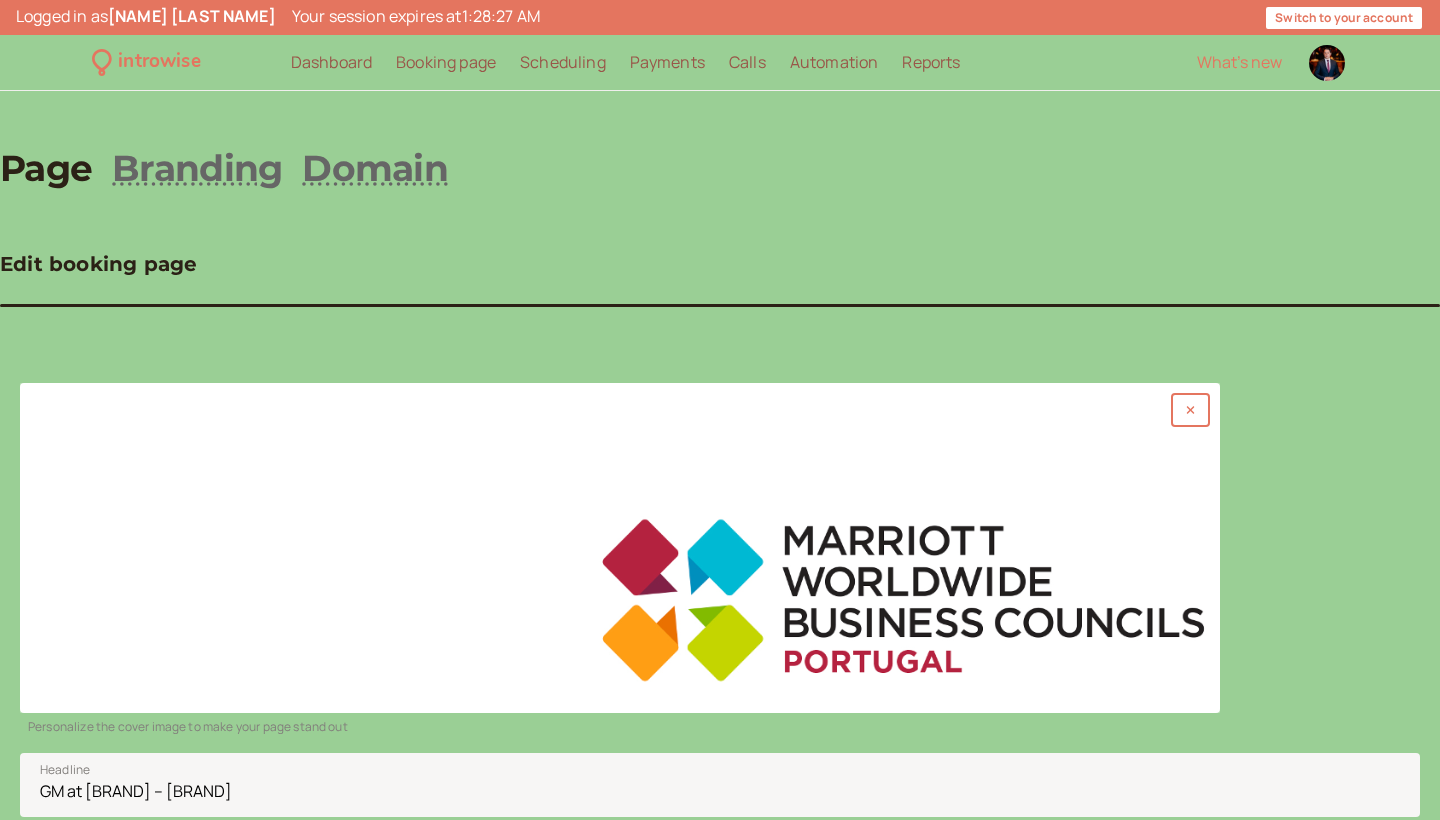 scroll, scrollTop: 0, scrollLeft: 0, axis: both 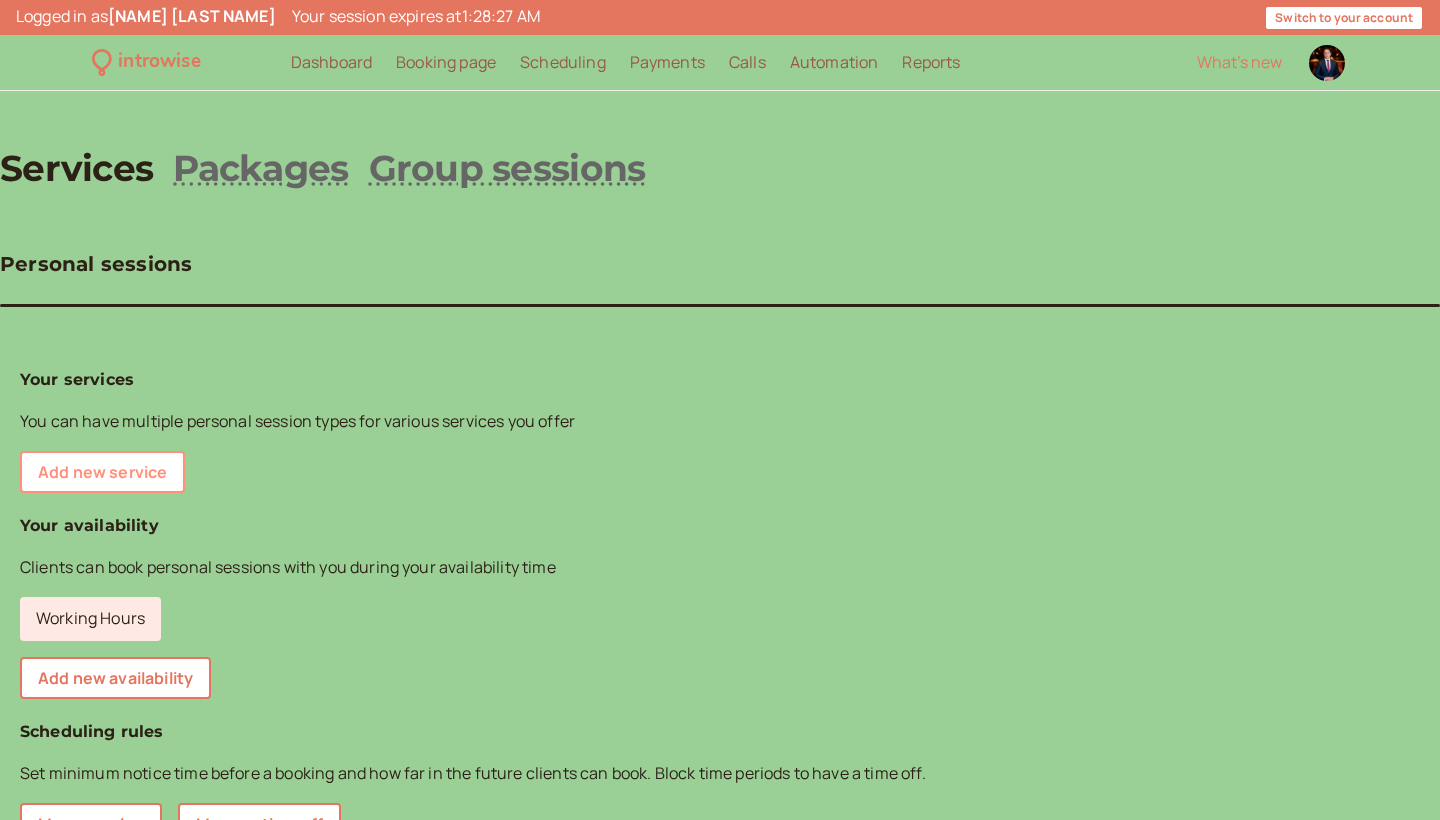 click on "Add new service" at bounding box center [102, 472] 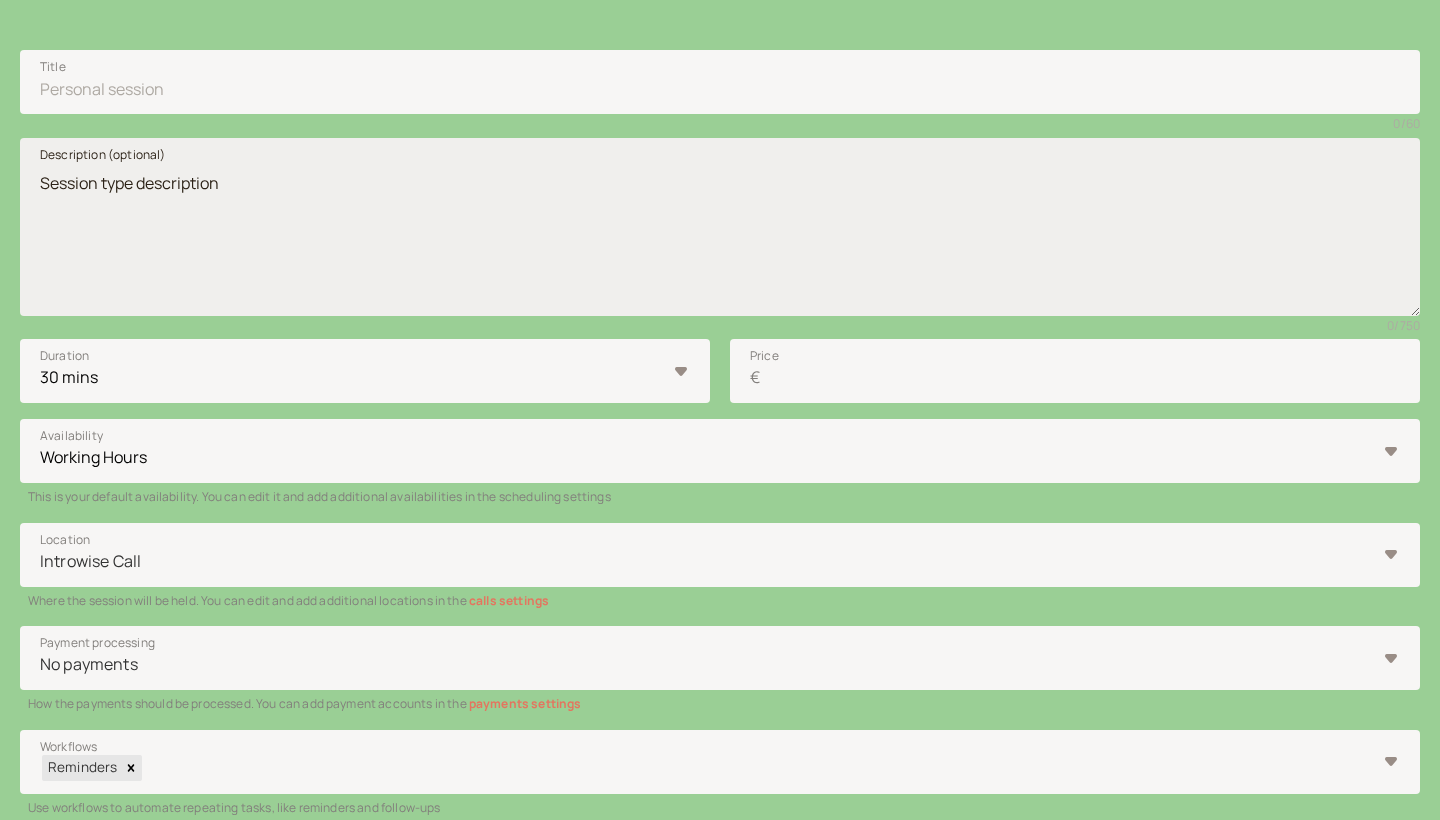 scroll, scrollTop: 335, scrollLeft: 0, axis: vertical 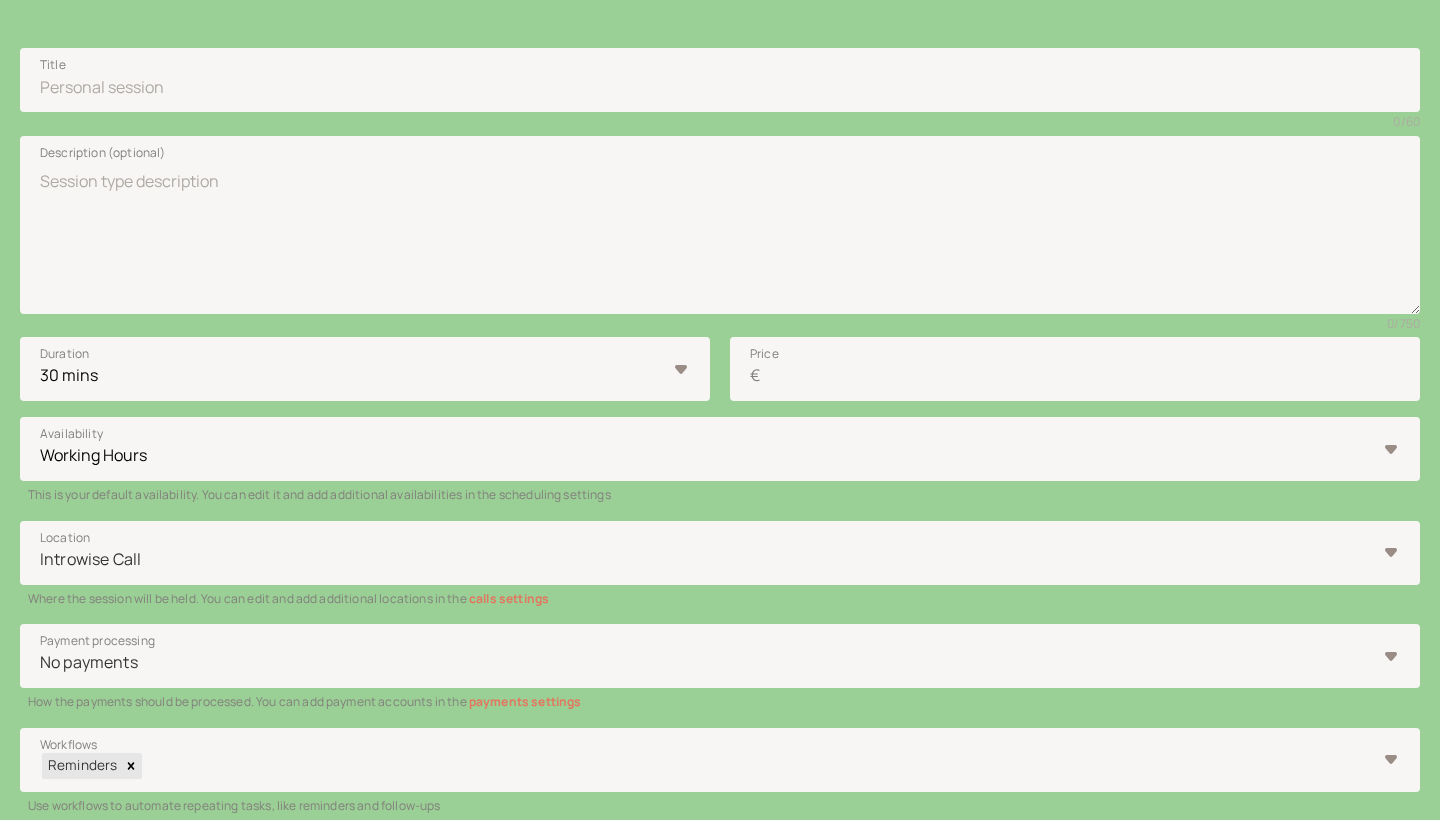 click on "calls settings" at bounding box center (509, 598) 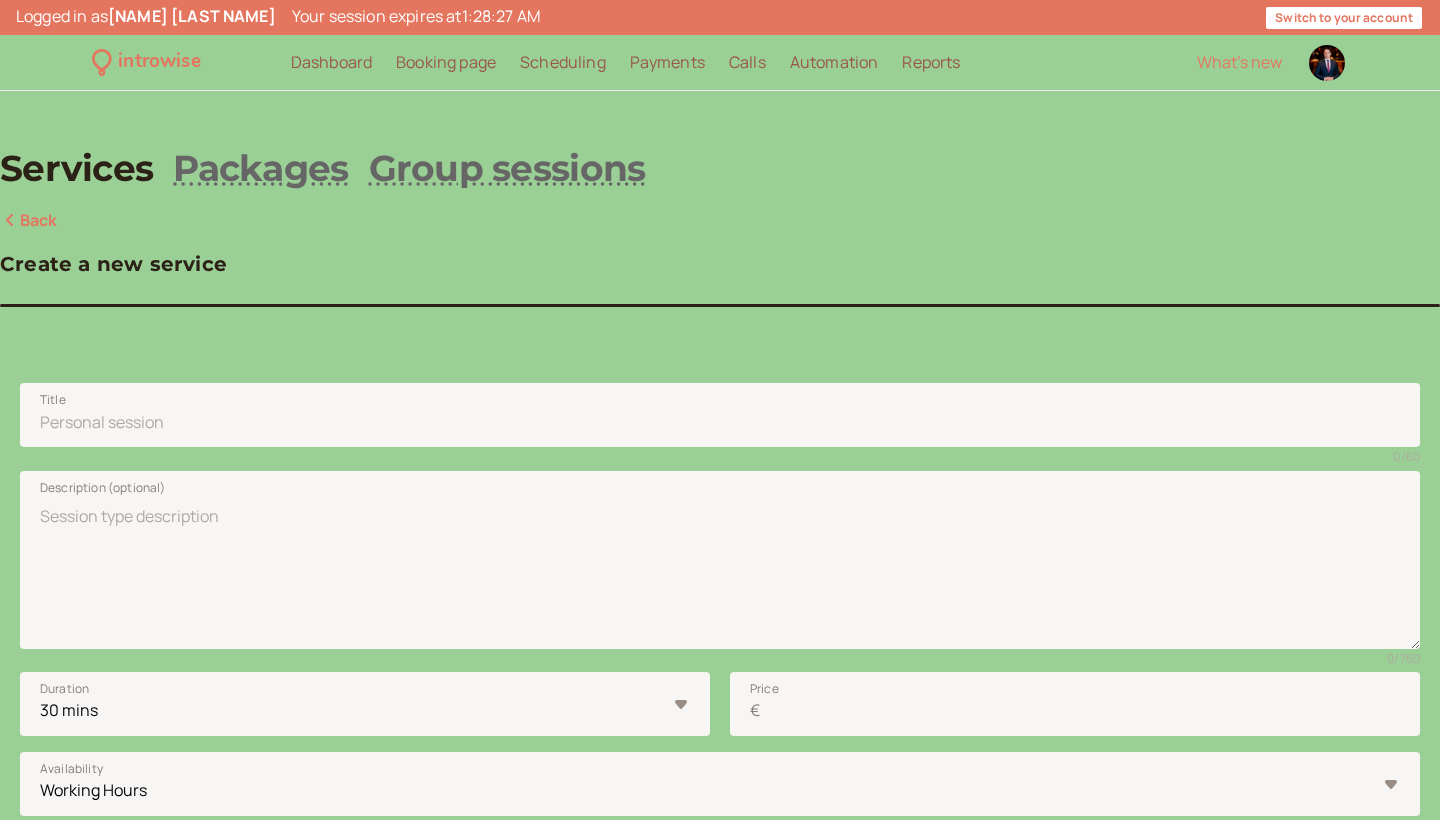 scroll, scrollTop: 0, scrollLeft: 0, axis: both 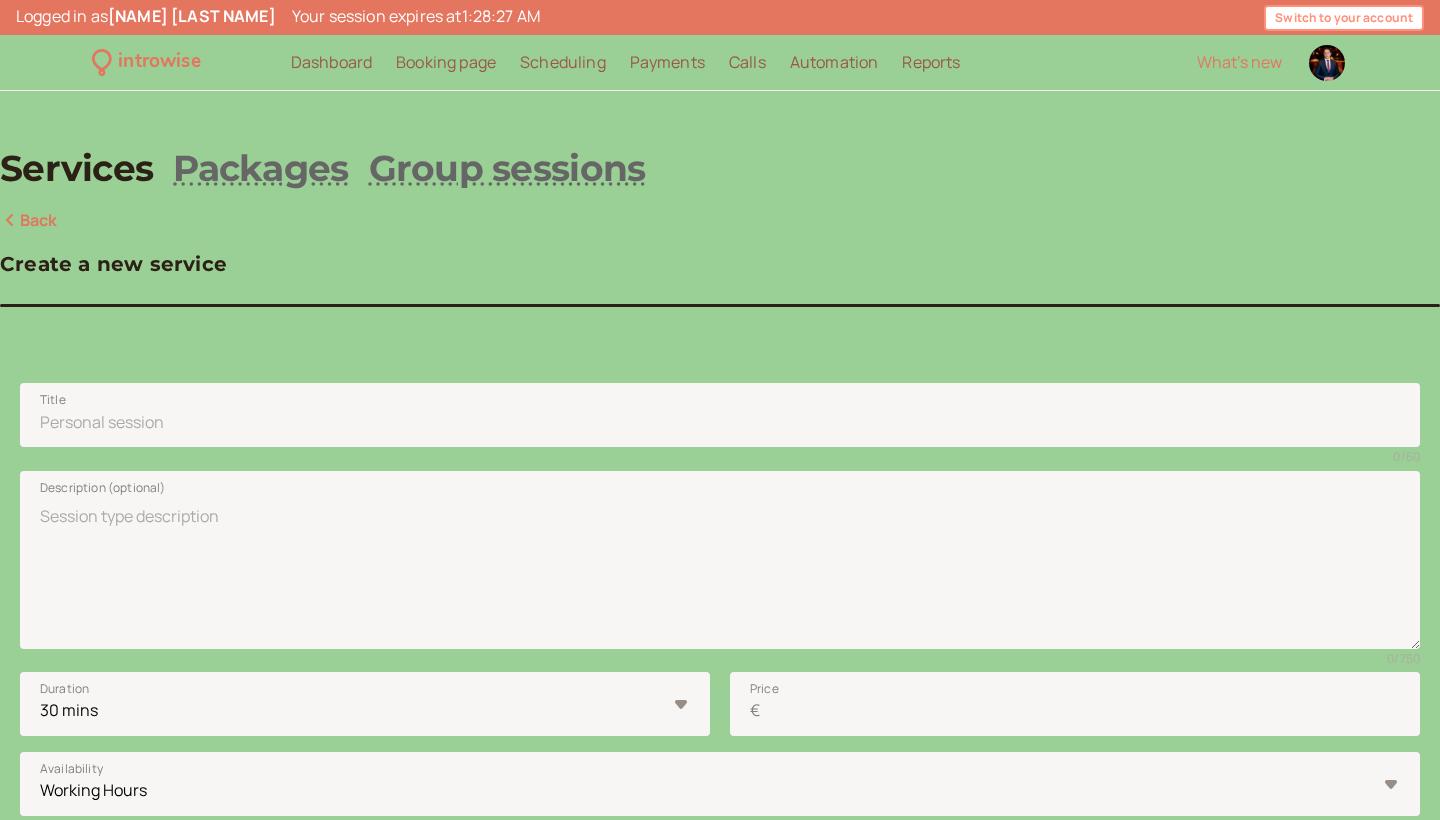 click on "Switch to your account" at bounding box center [1344, 18] 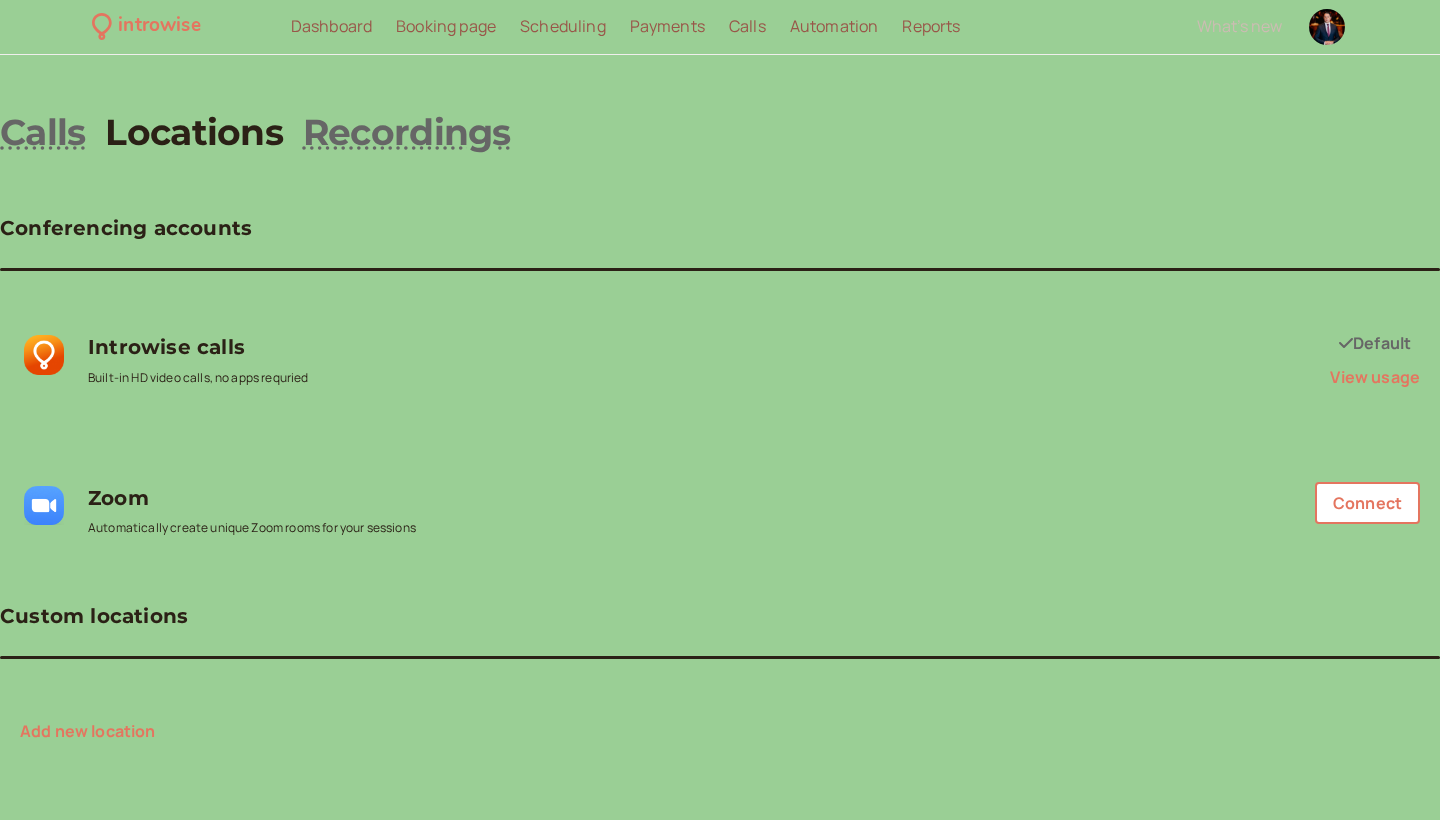 scroll, scrollTop: 35, scrollLeft: 0, axis: vertical 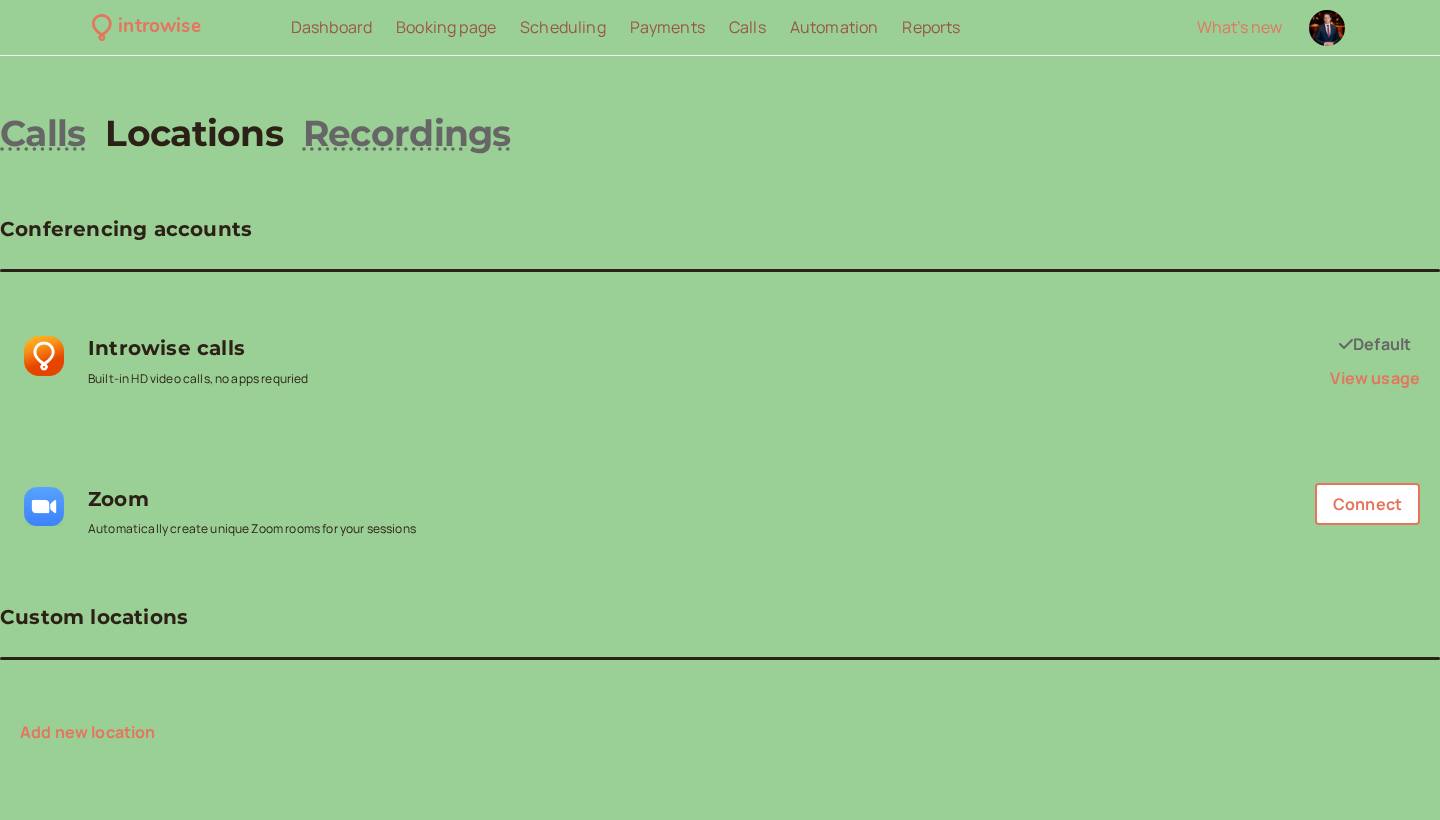 click on "Add new location" at bounding box center [88, 732] 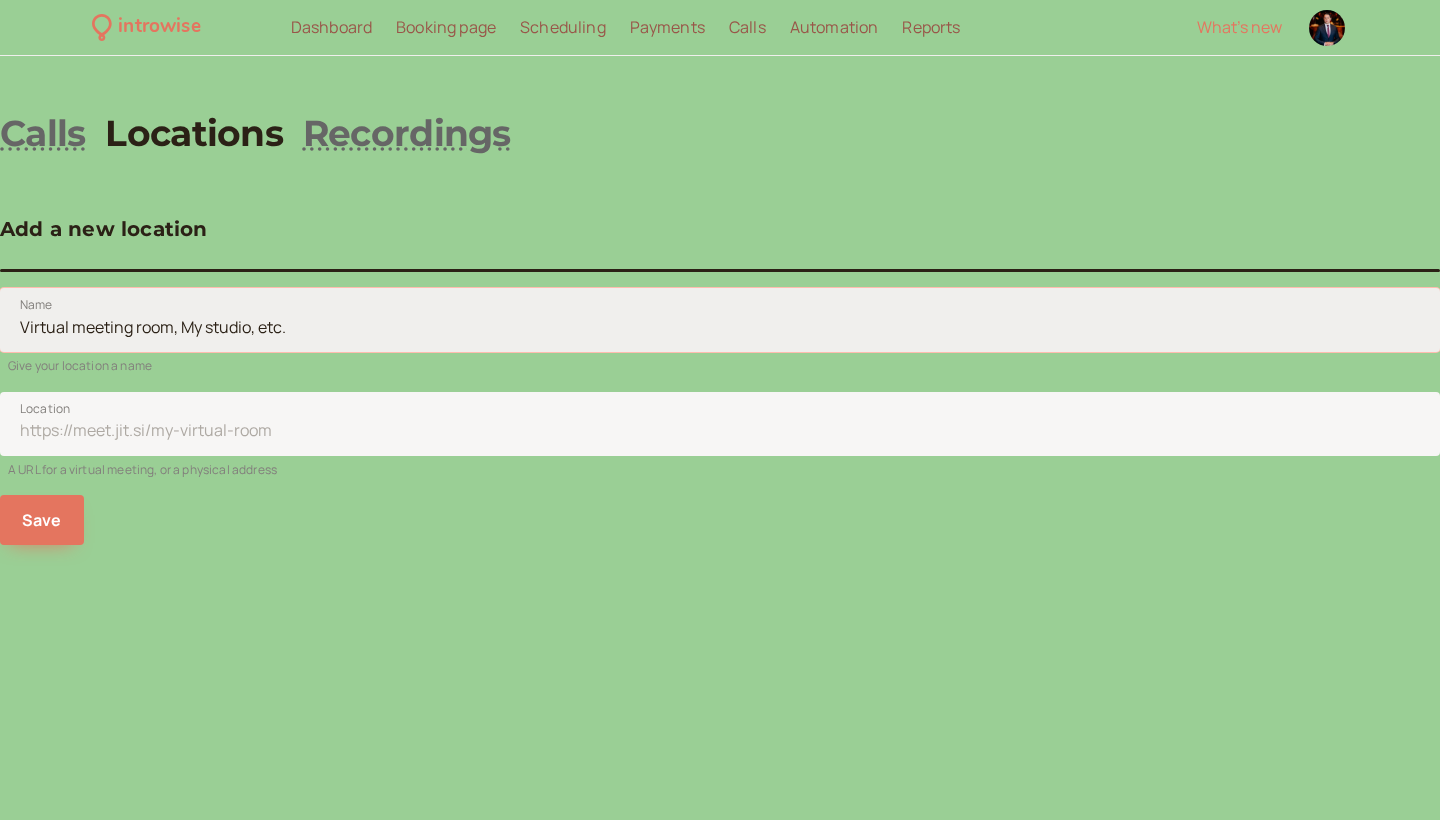 click on "Name" at bounding box center (720, 320) 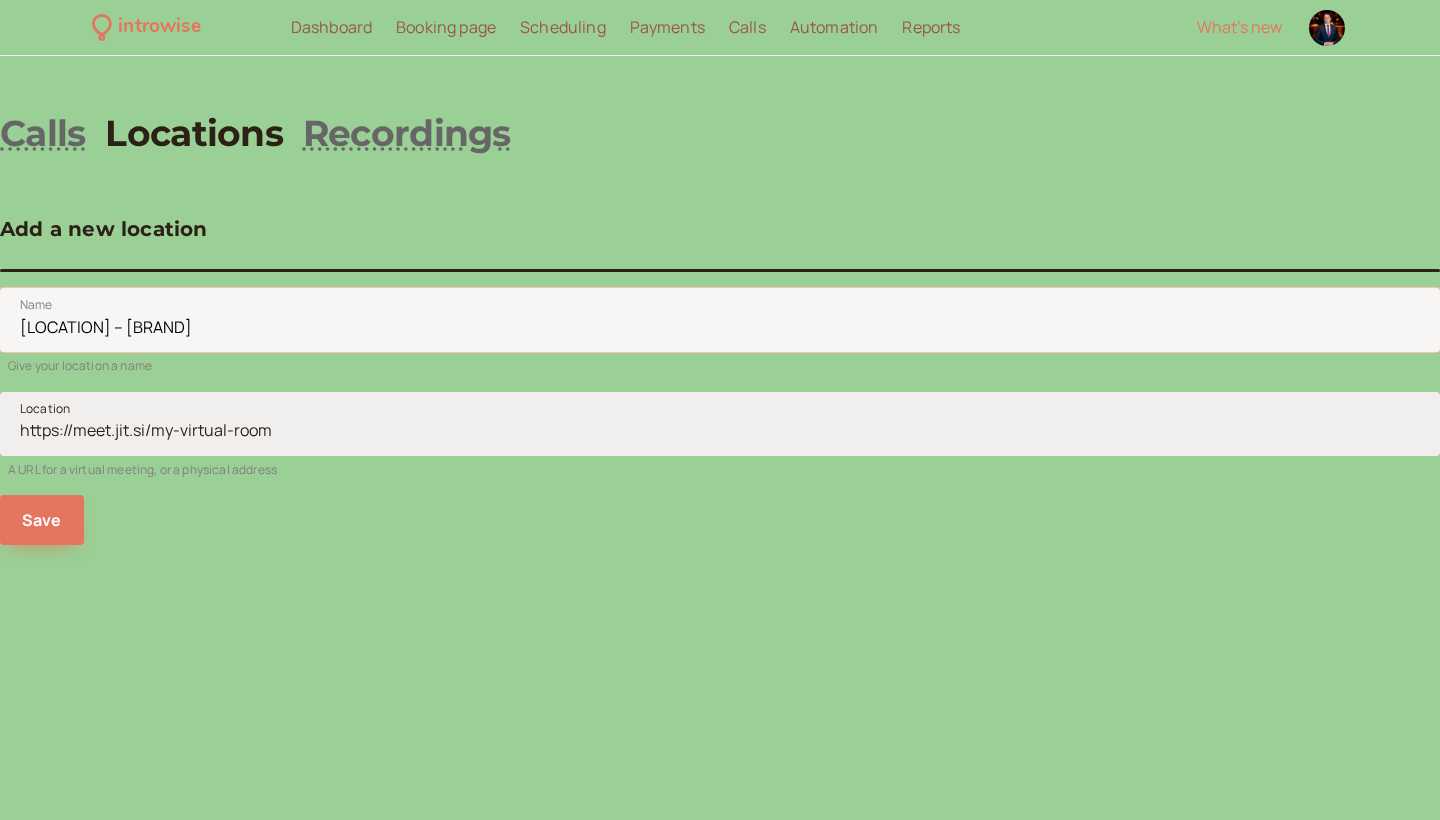 type on "[LOCATION] – [BRAND]" 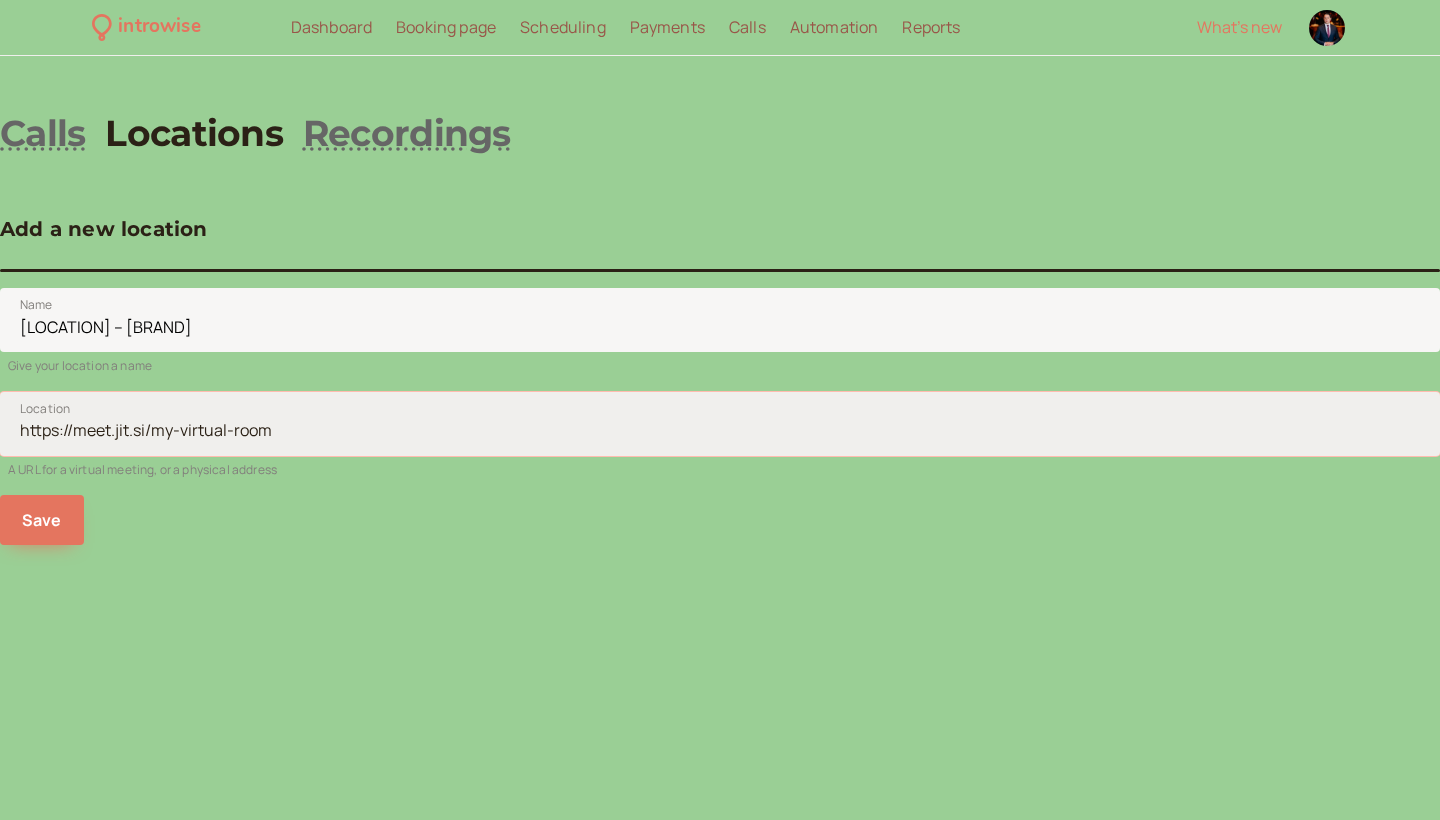click on "Location" at bounding box center (720, 424) 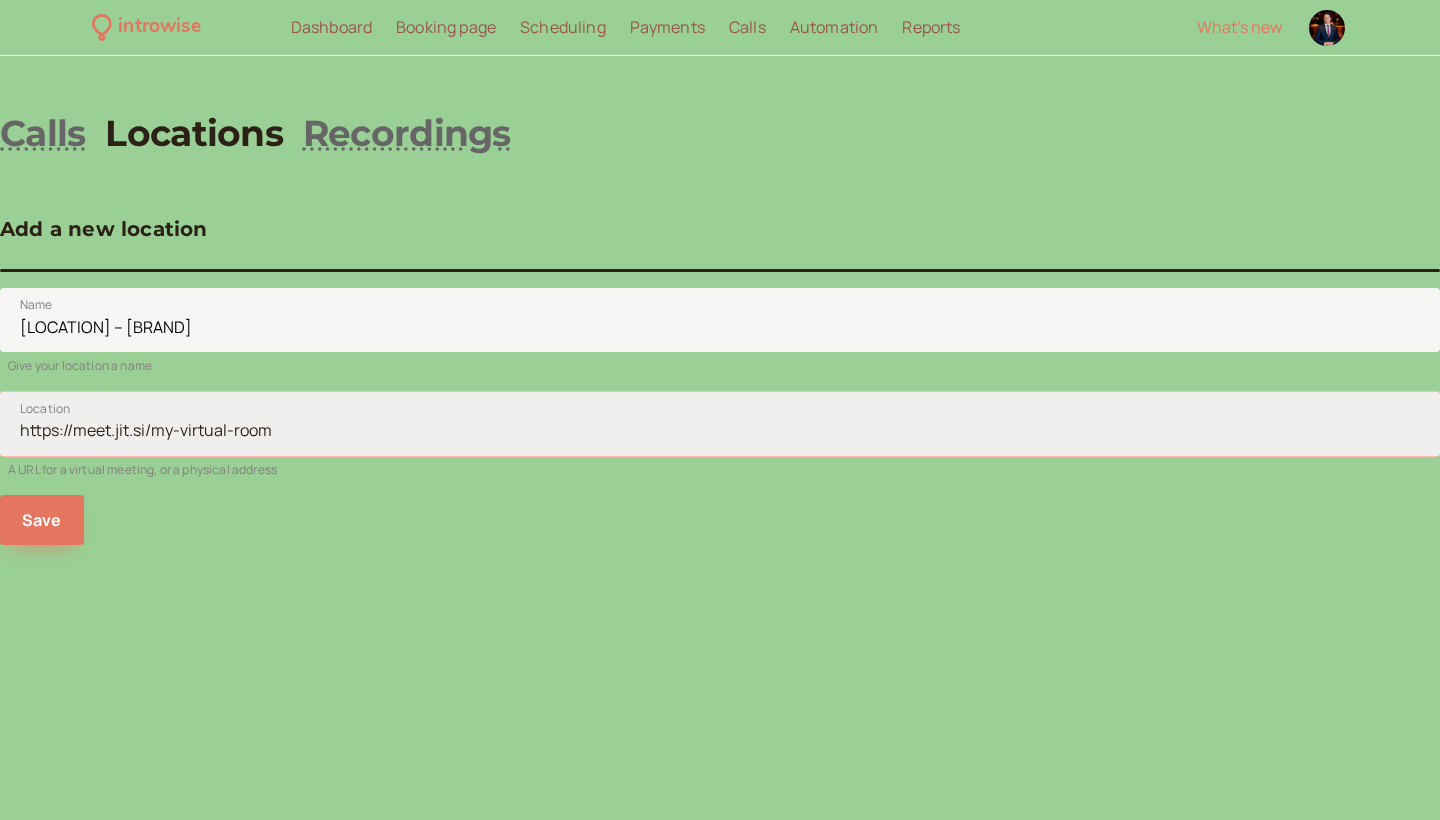 paste on "[LOCATION] – [BRAND]" 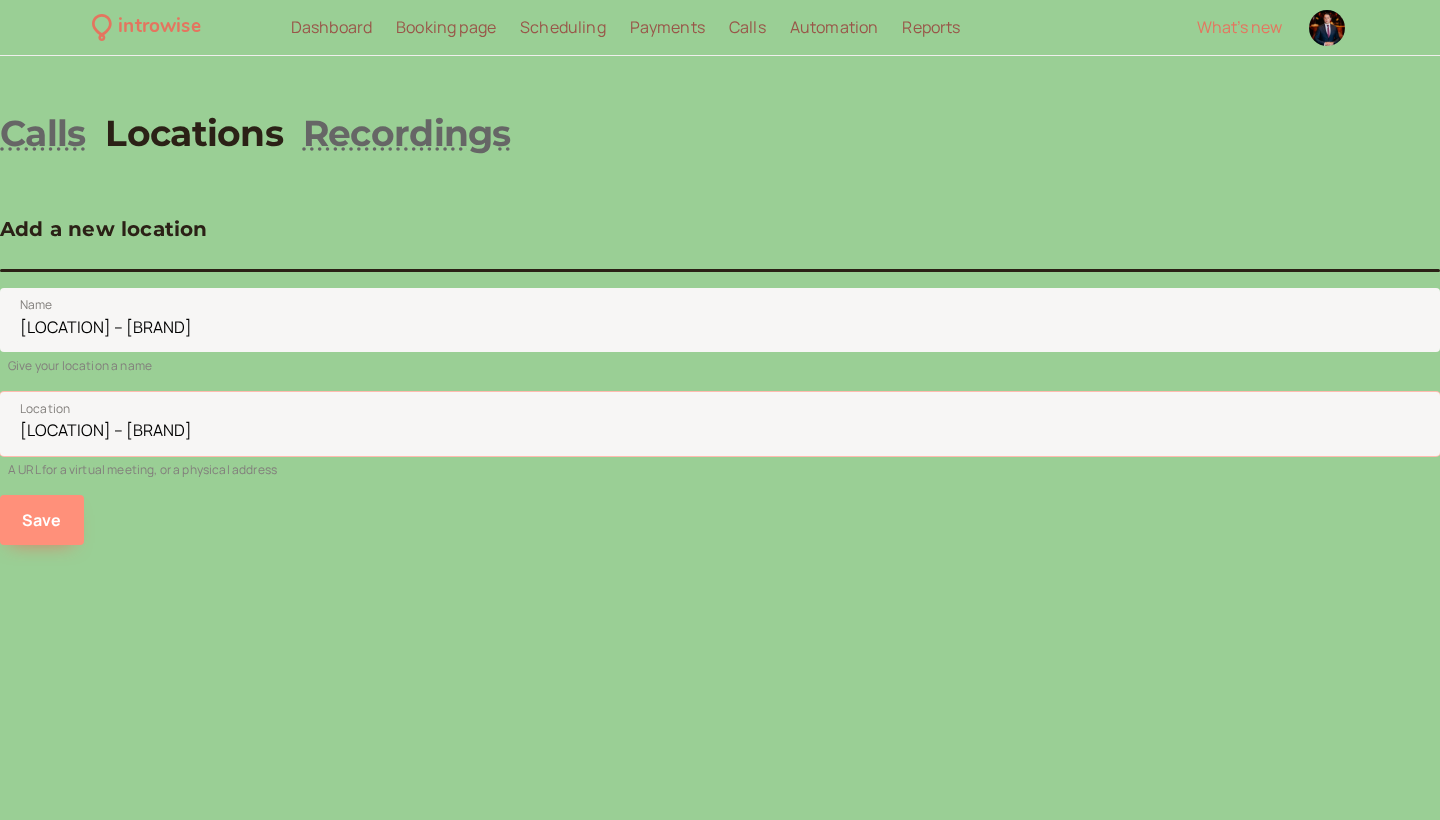 type on "[LOCATION] – [BRAND]" 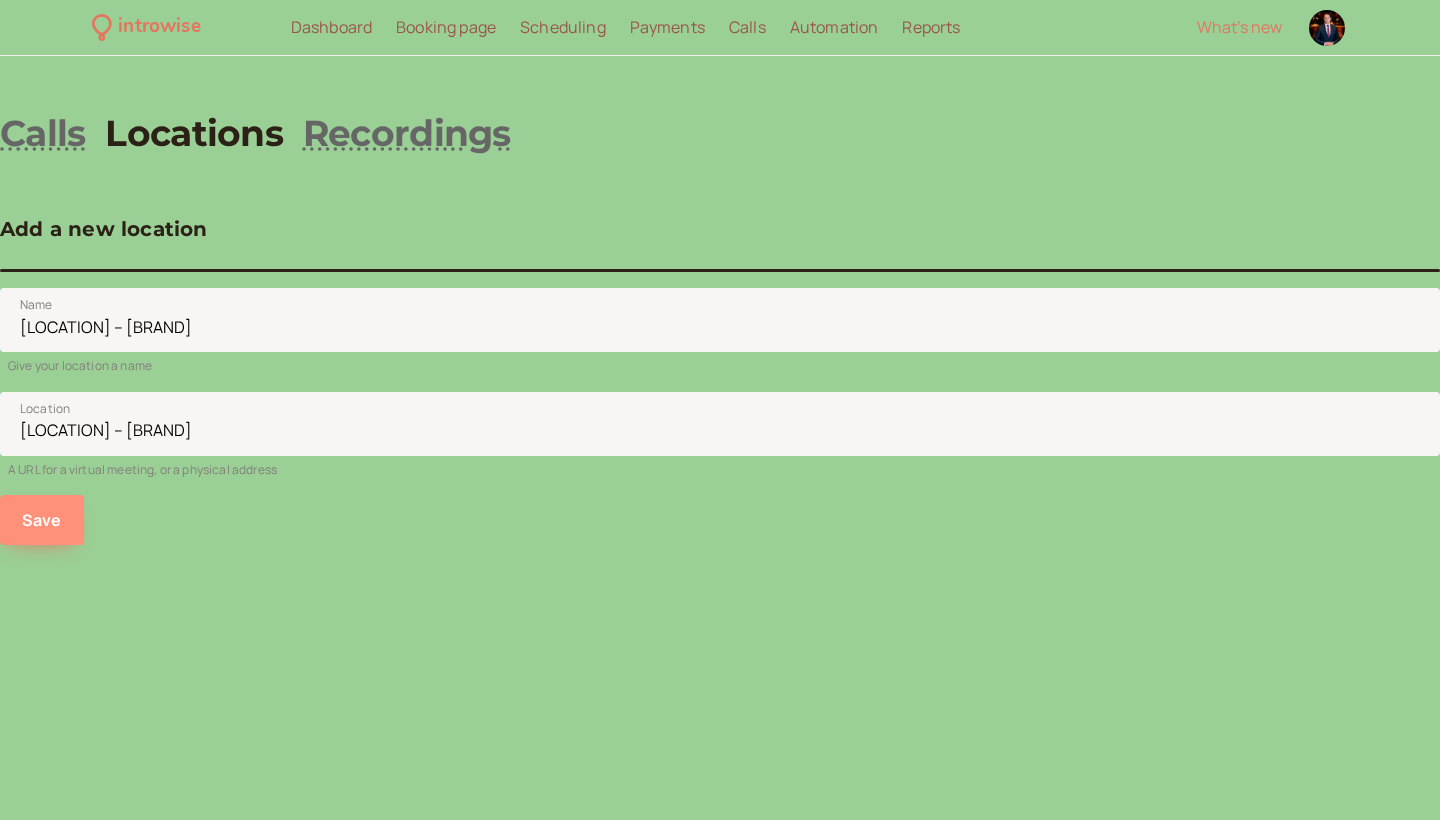 click on "Save" at bounding box center [42, 520] 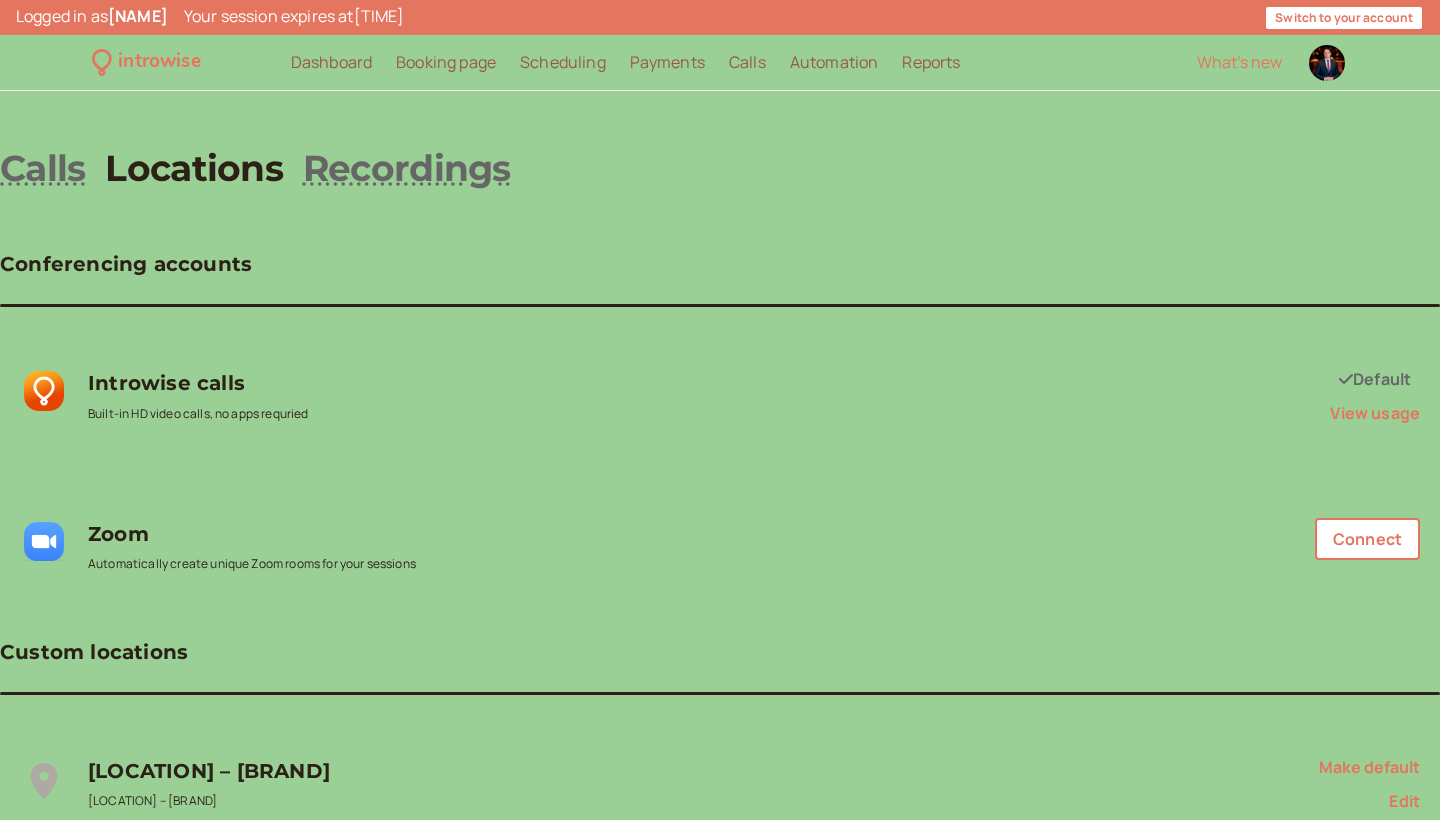 scroll, scrollTop: 0, scrollLeft: 0, axis: both 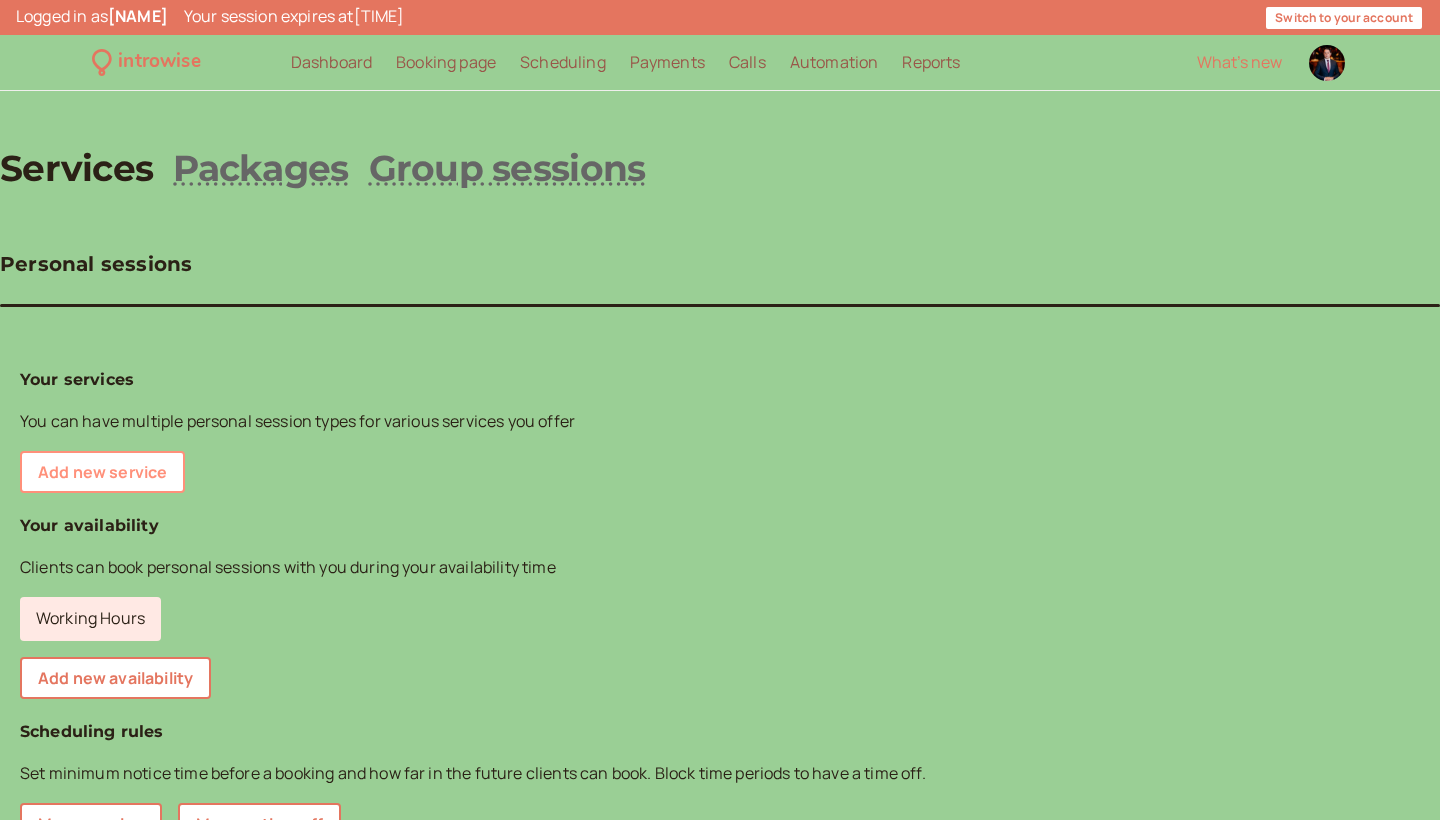 click on "Add new service" at bounding box center [102, 472] 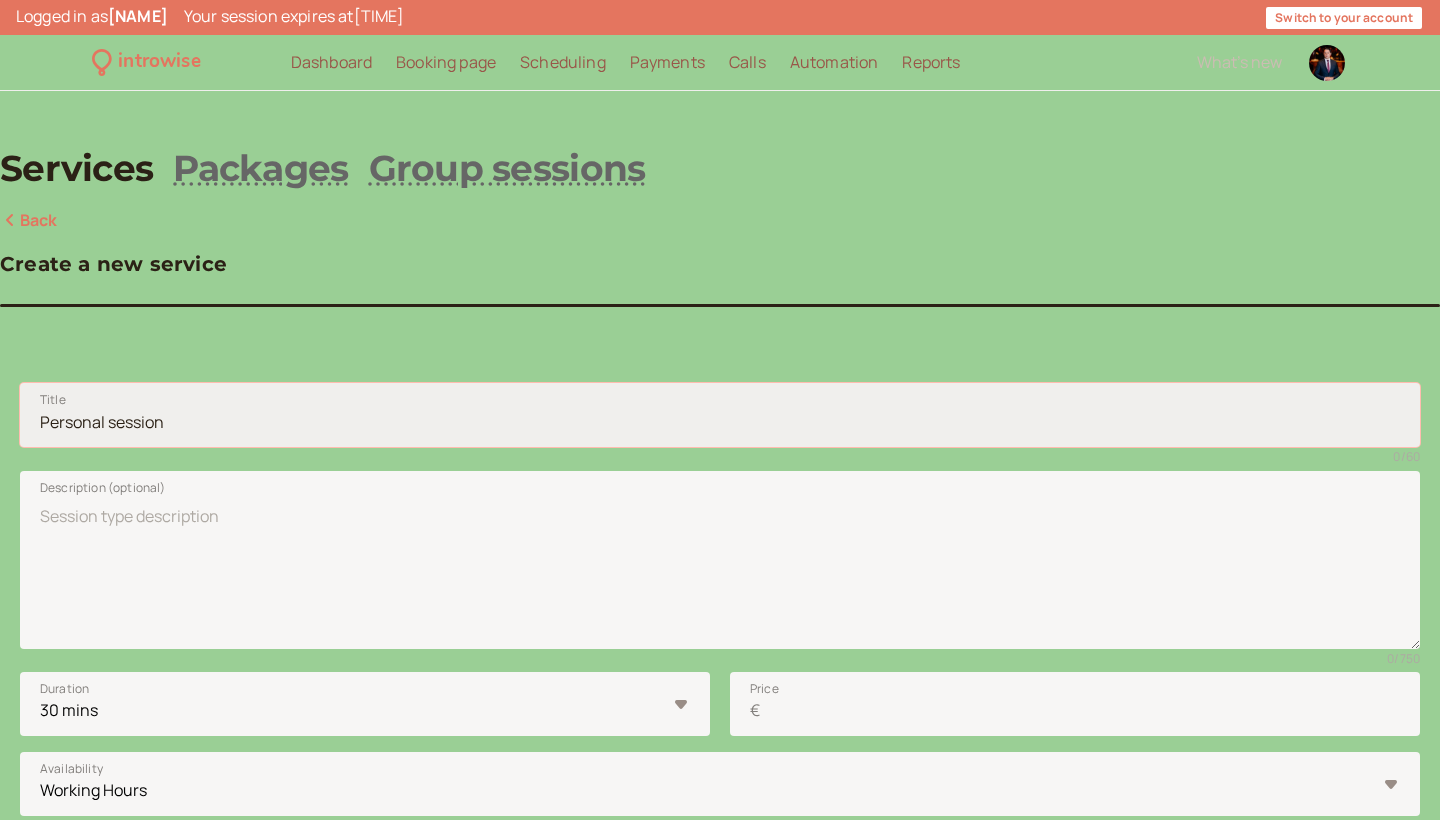 click on "Title" at bounding box center (720, 415) 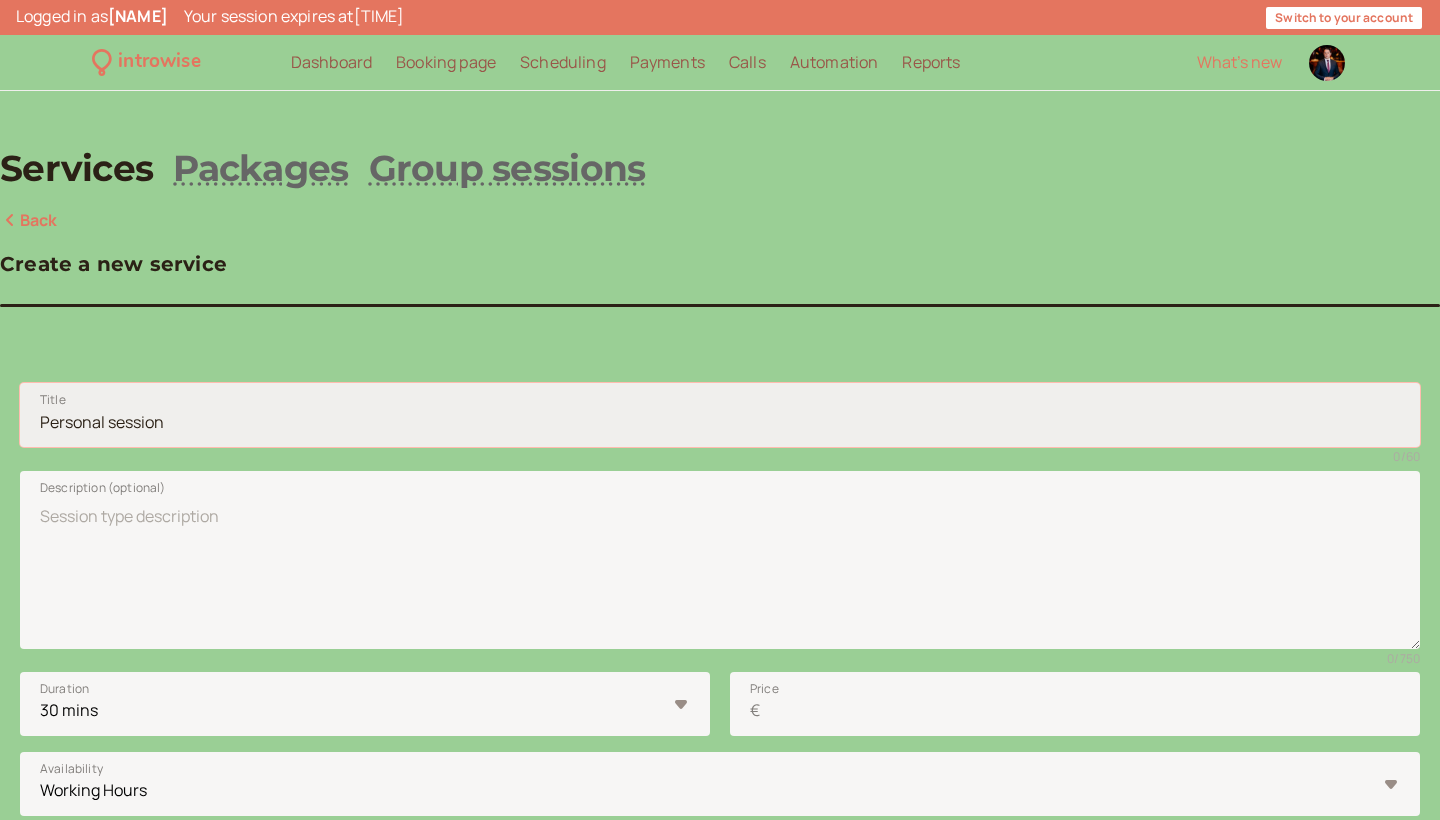 paste on "[DURATION]min. Mentoring Session - Presential" 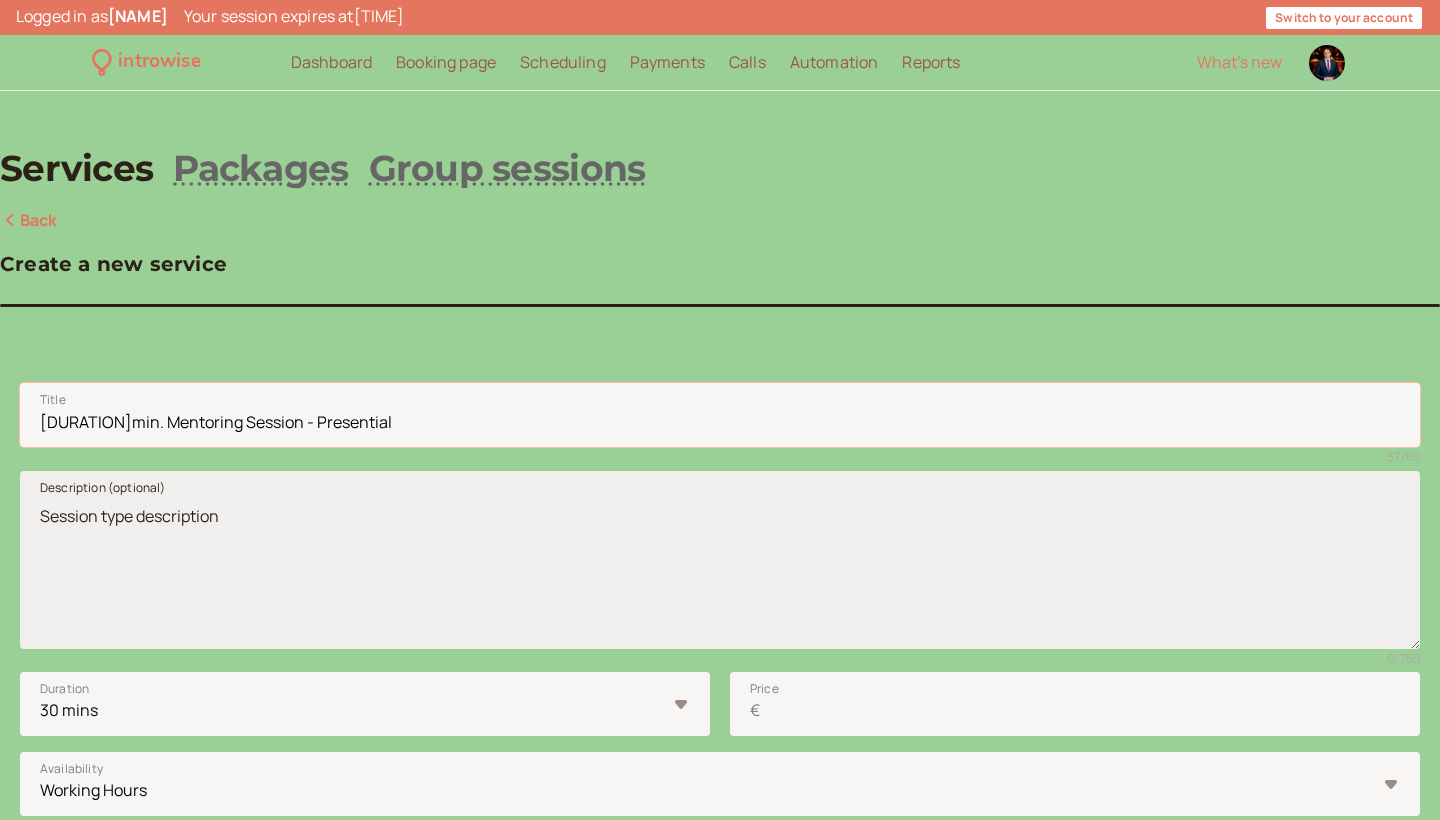 type on "[DURATION]min. Mentoring Session - Presential" 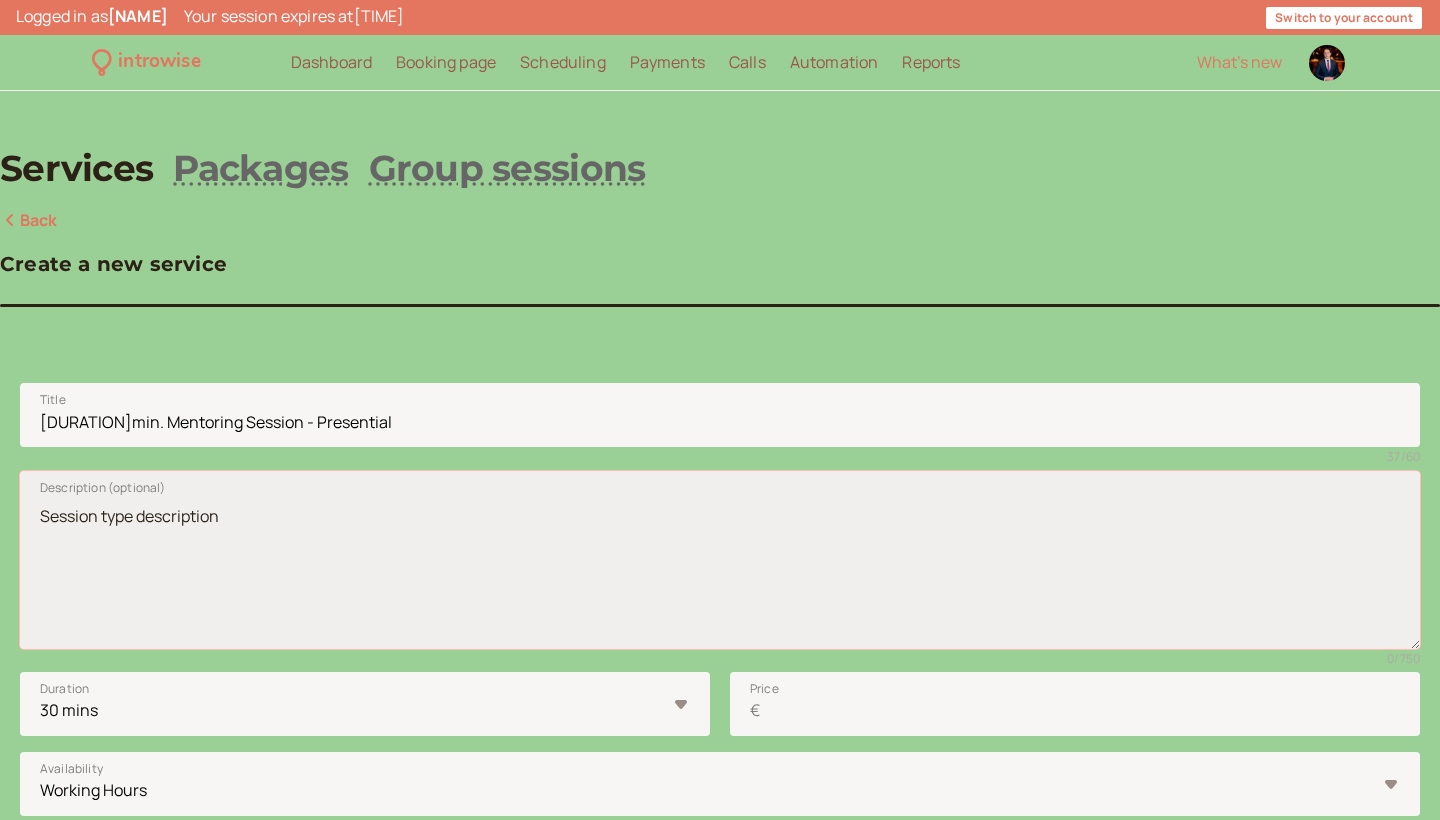 click on "Description (optional)" at bounding box center [720, 560] 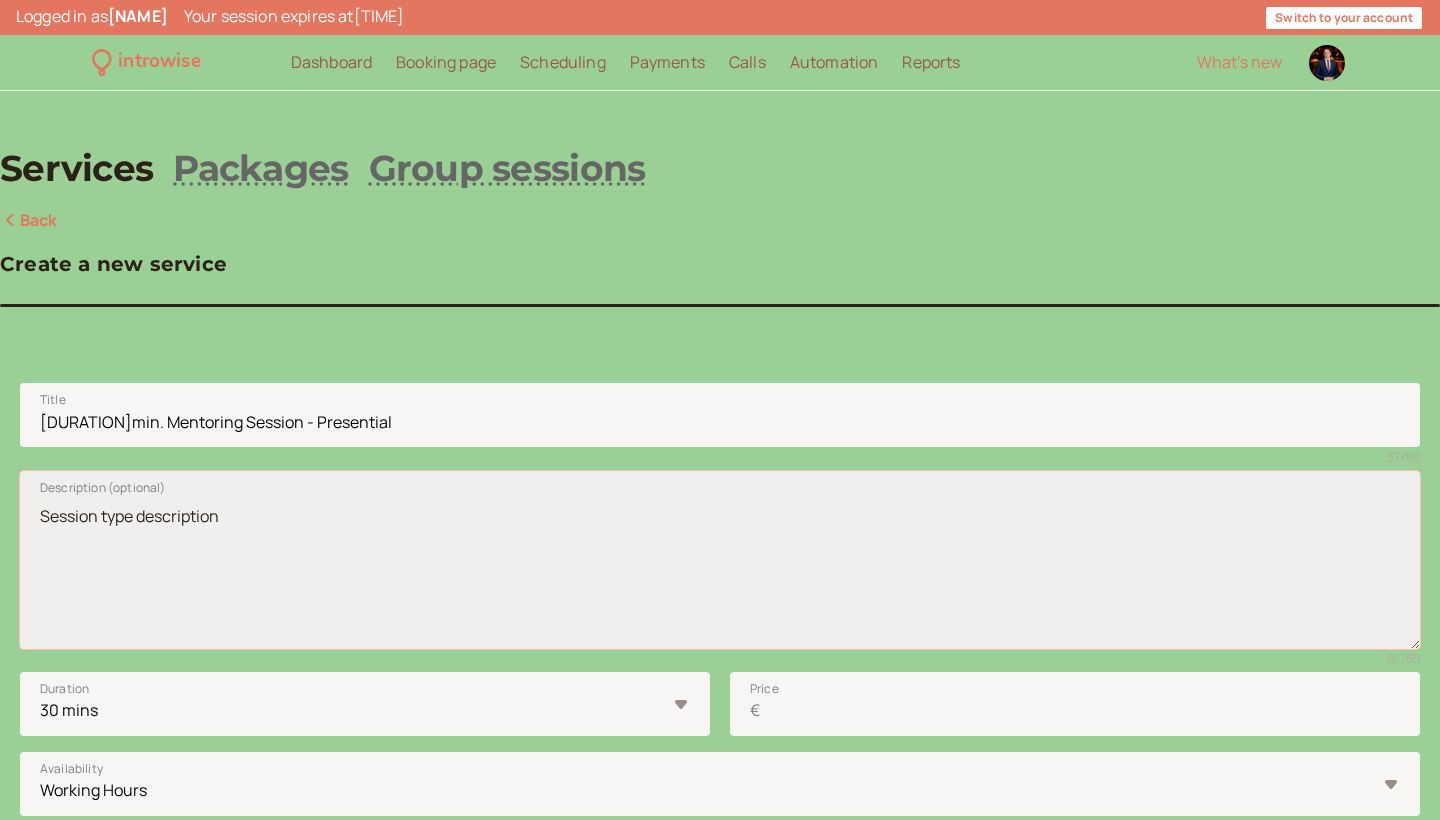 paste on "(Sessão de mentoring de [DURATION]min. - Presencial)
Momento dedicado para conexão e discussão do seu desenvolvimento profissional, seja através de uma conversa casual ou de uma sessão estruturada focada em objetivos específicos. Este é um espaço seguro para comunicação aberta e exploração do seu percurso profissional.
Local: Presencialmente no [HOTEL NAME].
--------
This is your dedicated time with me to connect and discuss your career development. It can be a casual conversation or a structured session focused on specific goals, providing targeted support. This is your safe space for open communication and exploration of your professional journey.
Location: In-person at [HOTEL NAME]." 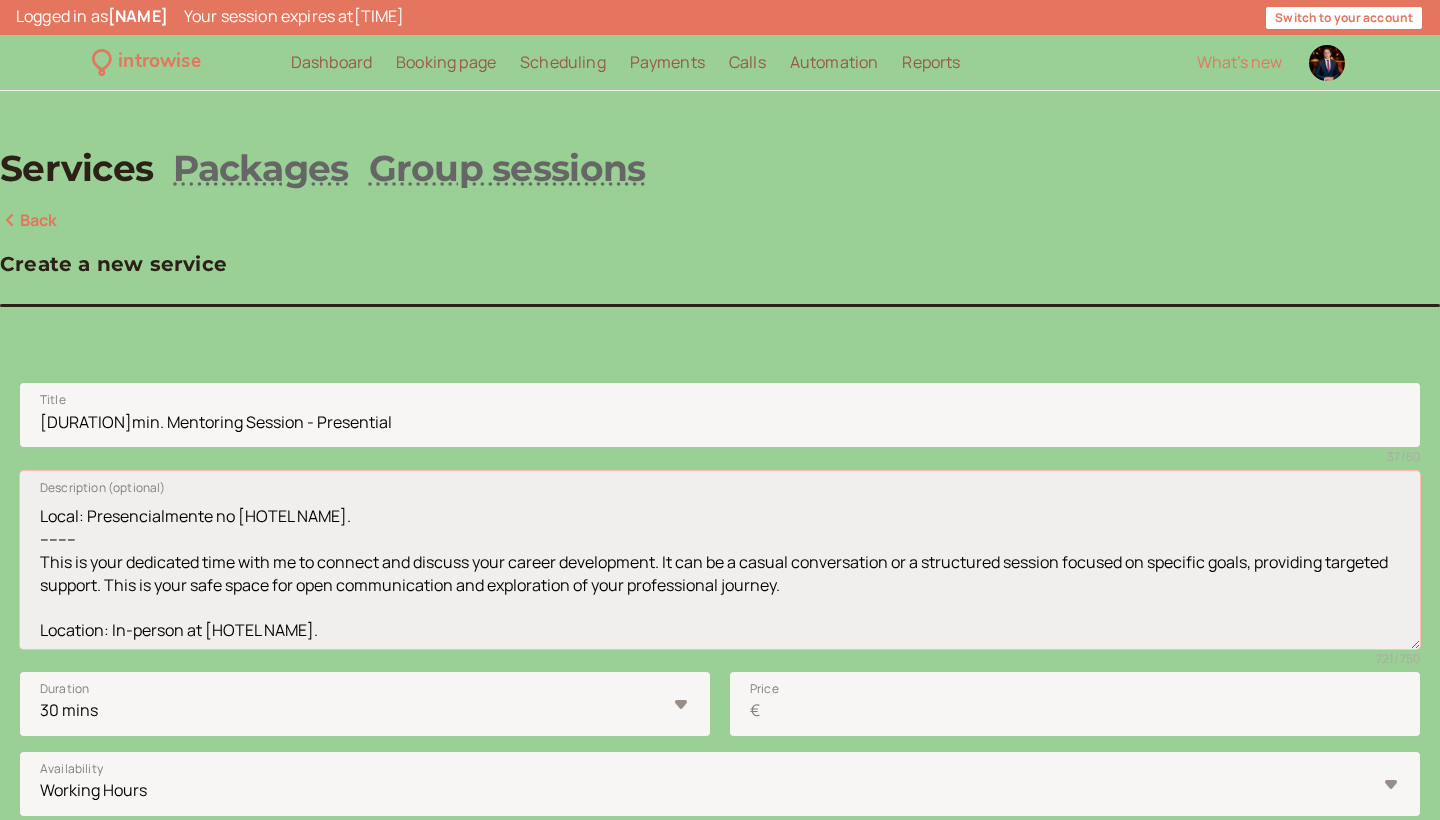 scroll, scrollTop: 193, scrollLeft: 0, axis: vertical 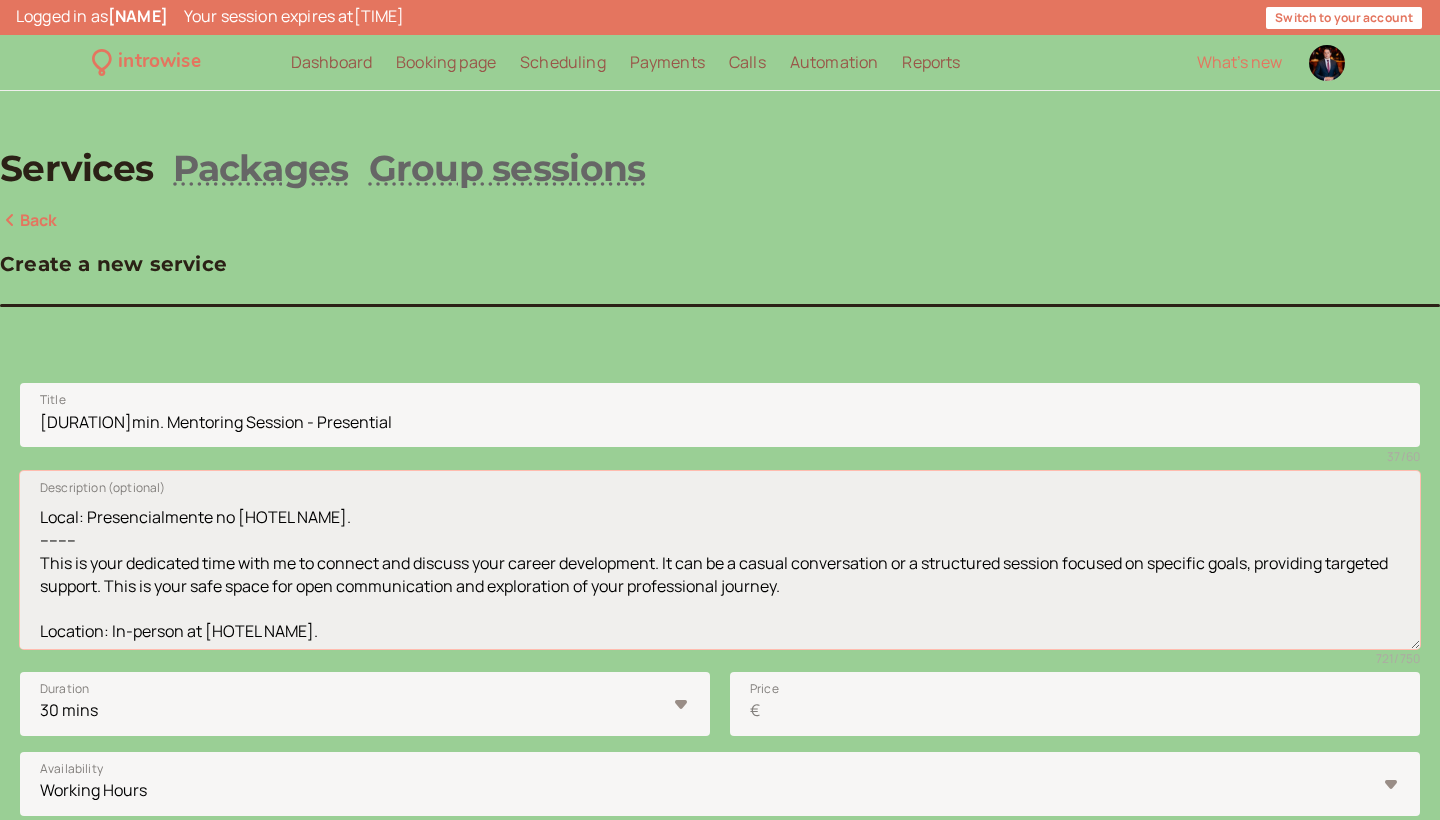 drag, startPoint x: 397, startPoint y: 558, endPoint x: 623, endPoint y: 562, distance: 226.0354 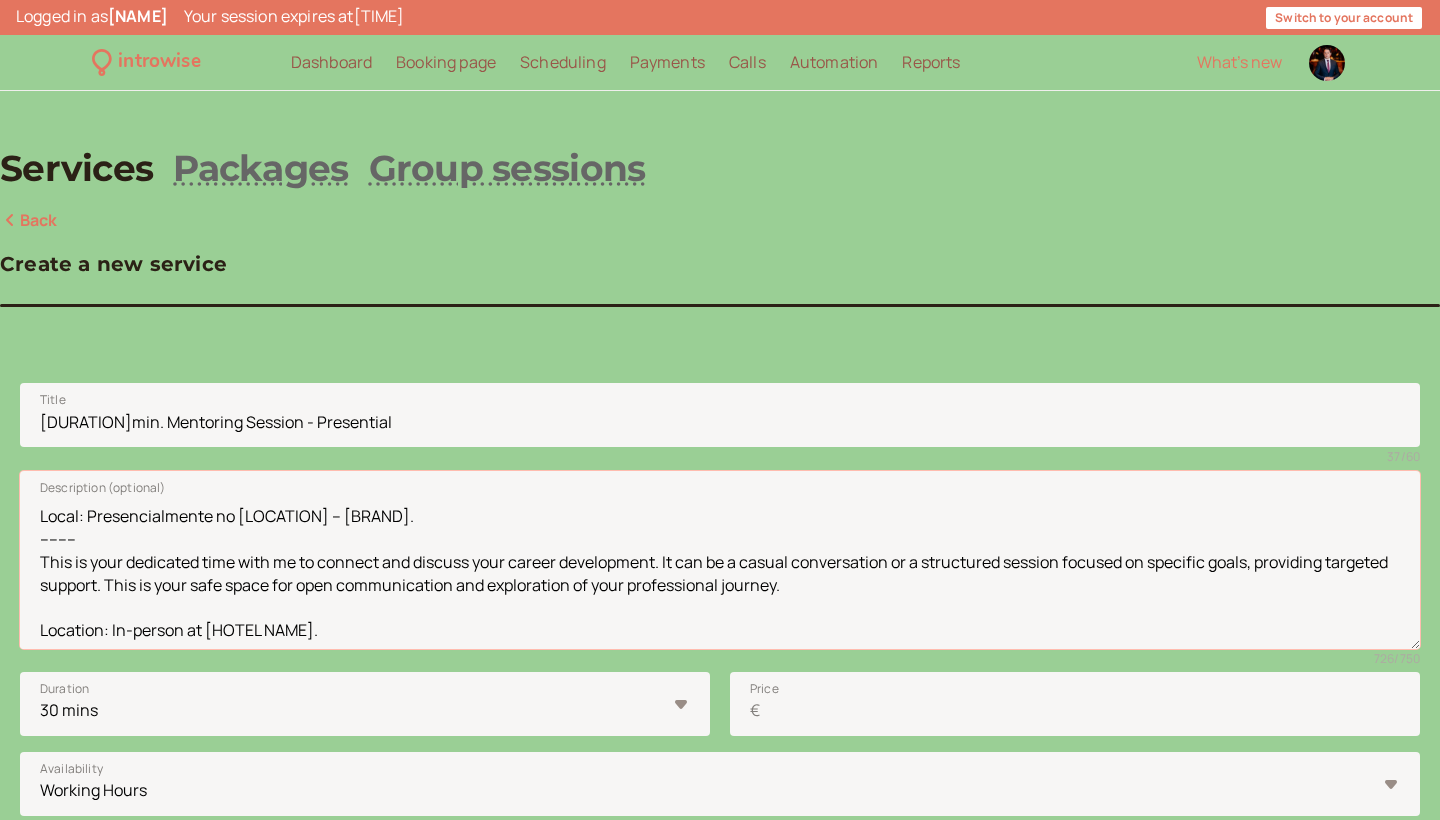 scroll, scrollTop: 193, scrollLeft: 0, axis: vertical 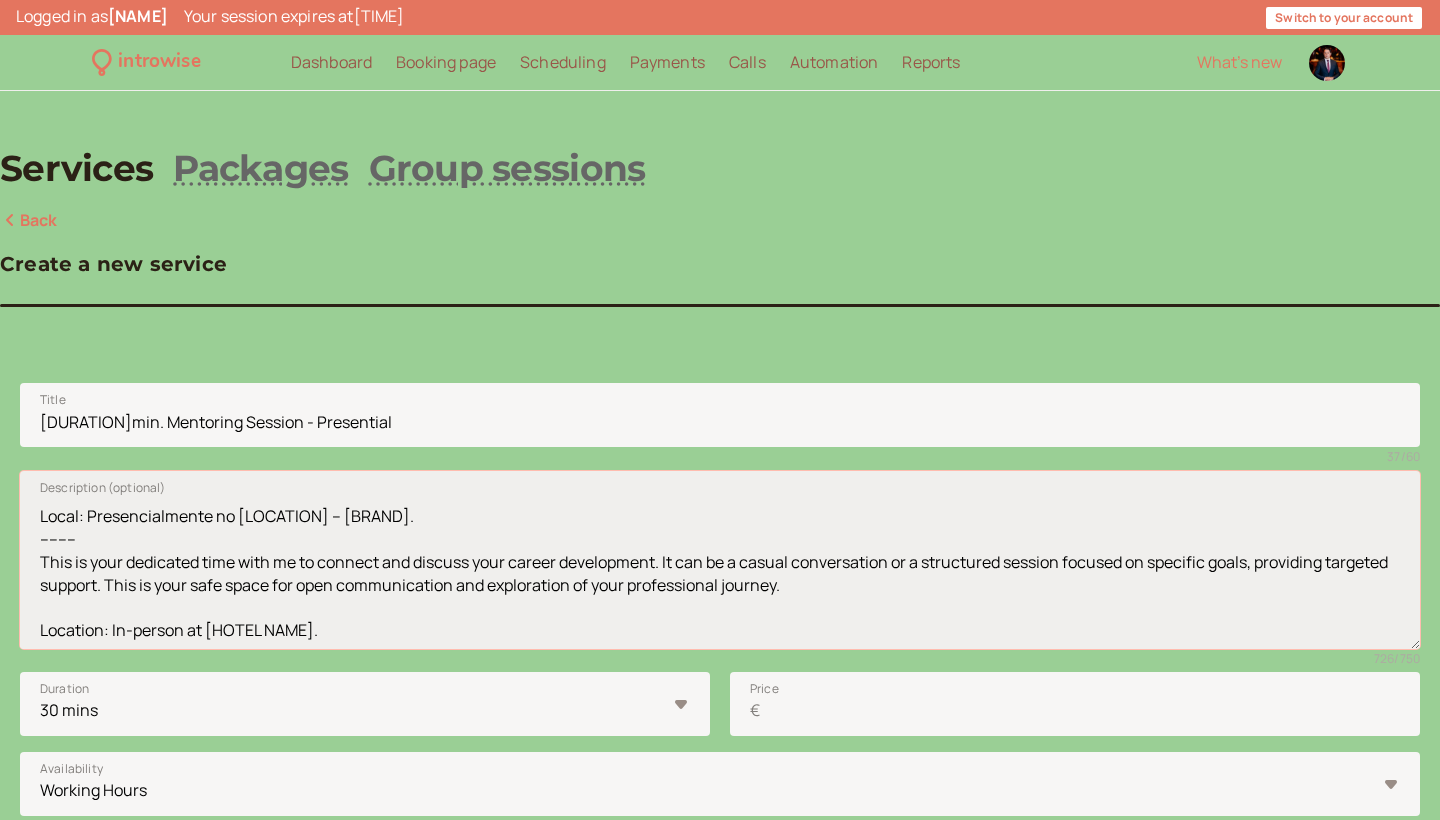 drag, startPoint x: 394, startPoint y: 629, endPoint x: 555, endPoint y: 632, distance: 161.02795 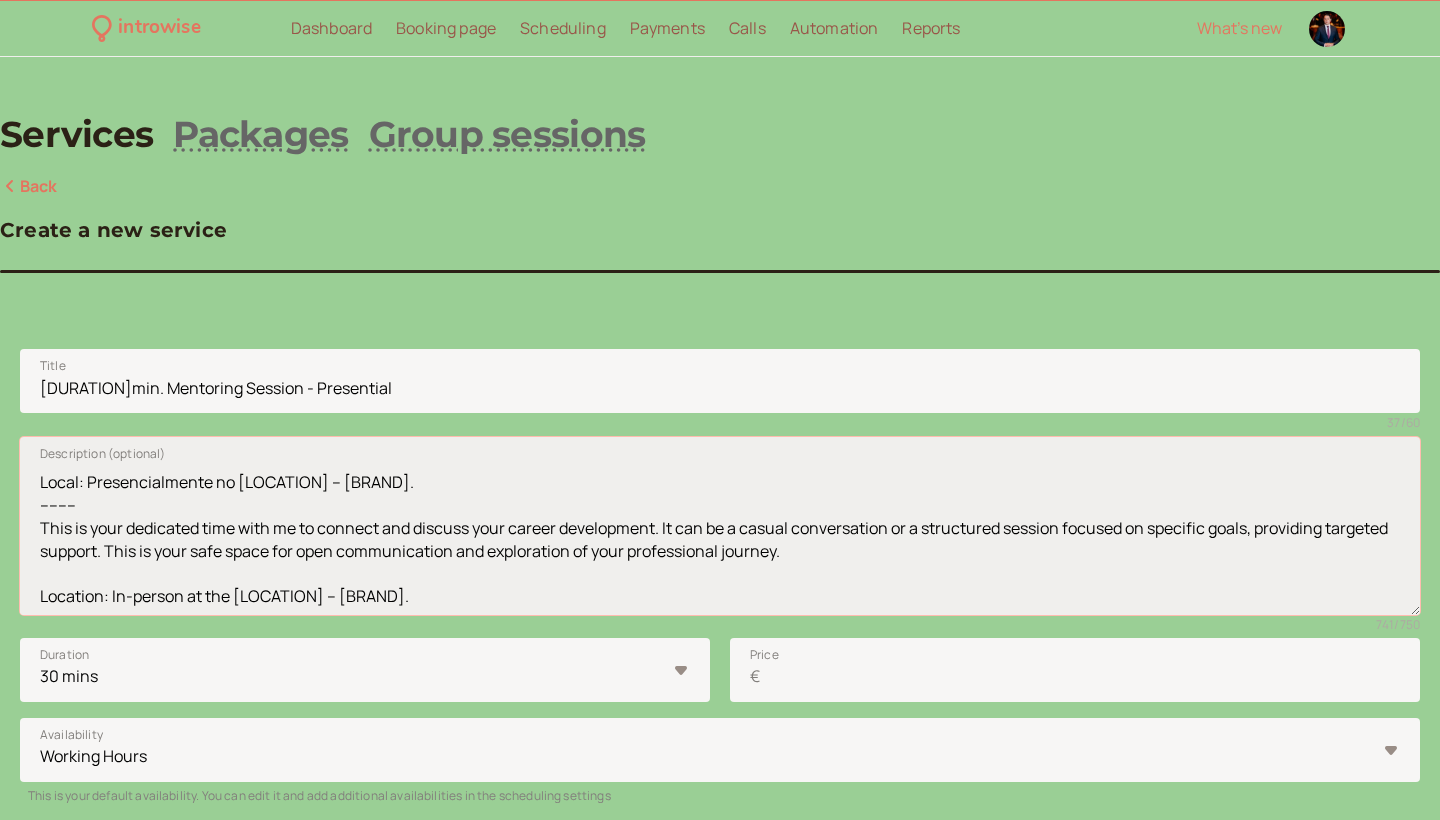 scroll, scrollTop: 47, scrollLeft: 0, axis: vertical 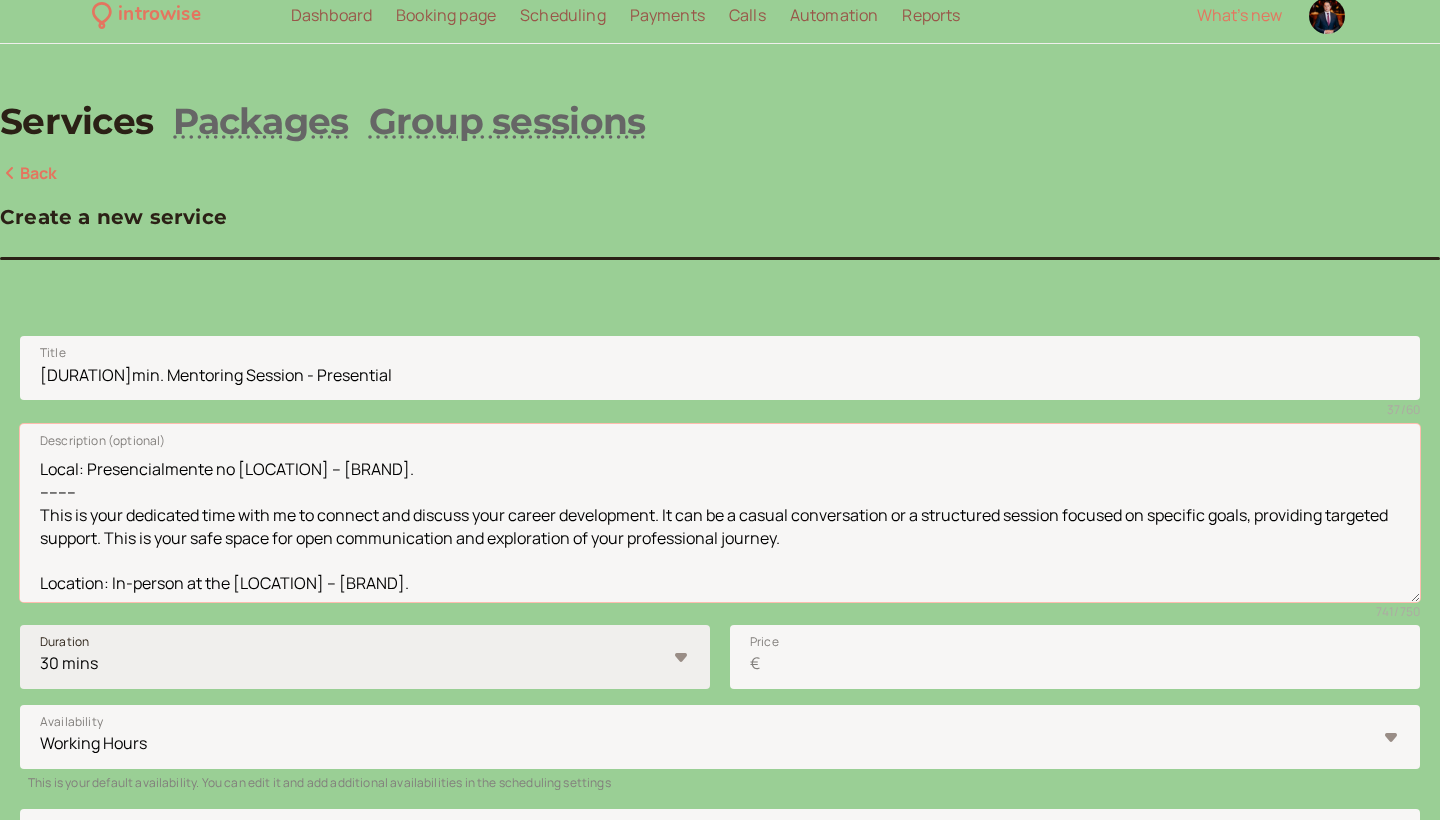 type on "(Sessão de mentoring de 45min. - Presencial)
Momento dedicado para conexão e discussão do seu desenvolvimento profissional, seja através de uma conversa casual ou de uma sessão estruturada focada em objetivos específicos. Este é um espaço seguro para comunicação aberta e exploração do seu percurso profissional.
Local: Presencialmente no FORTE DE GAIA – AUTOGRAPH COLLECTION.
--------
This is your dedicated time with me to connect and discuss your career development. It can be a casual conversation or a structured session focused on specific goals, providing targeted support. This is your safe space for open communication and exploration of your professional journey.
Location: In-person at the FORTE DE GAIA – AUTOGRAPH COLLECTION." 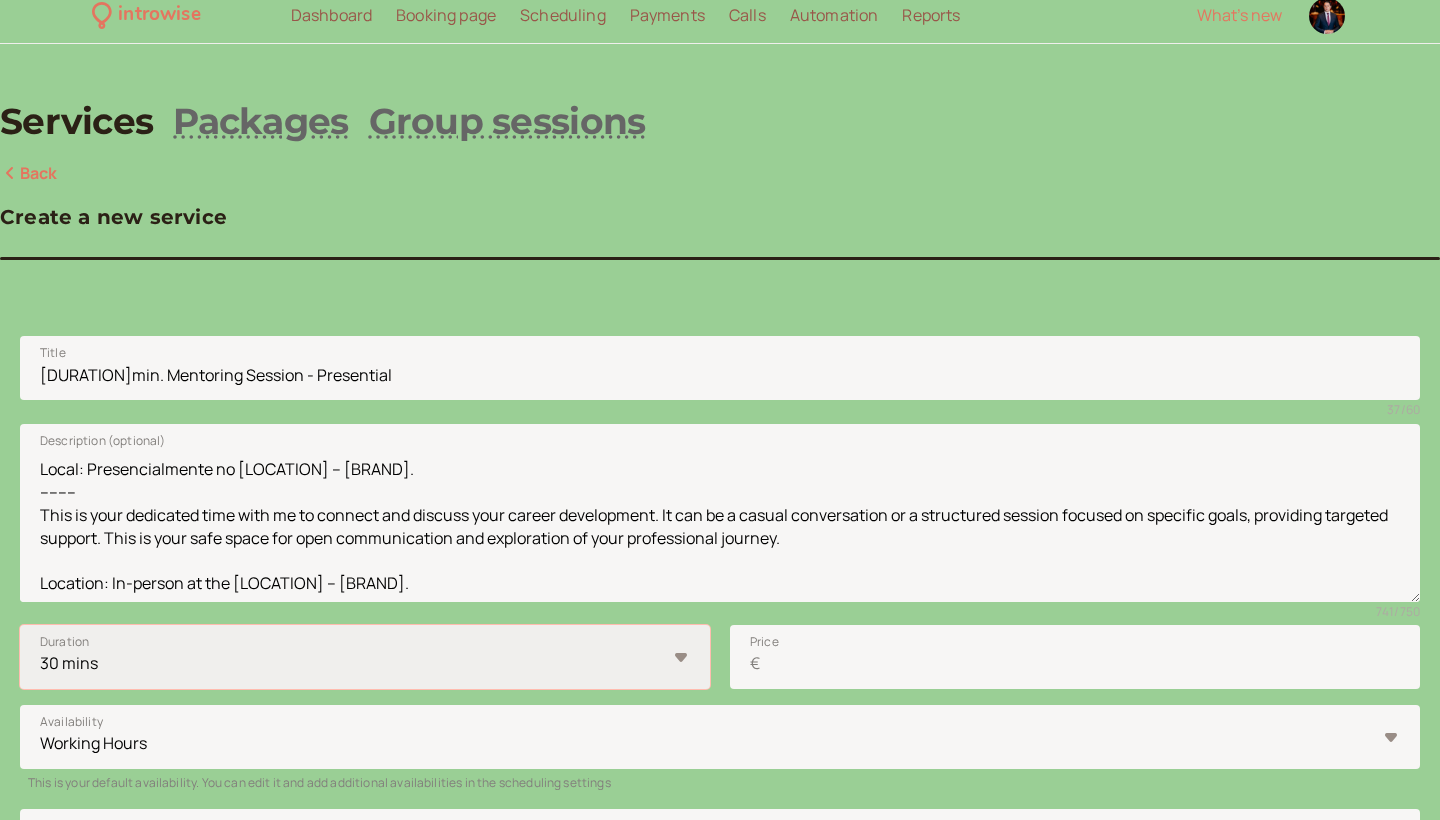 select on "45" 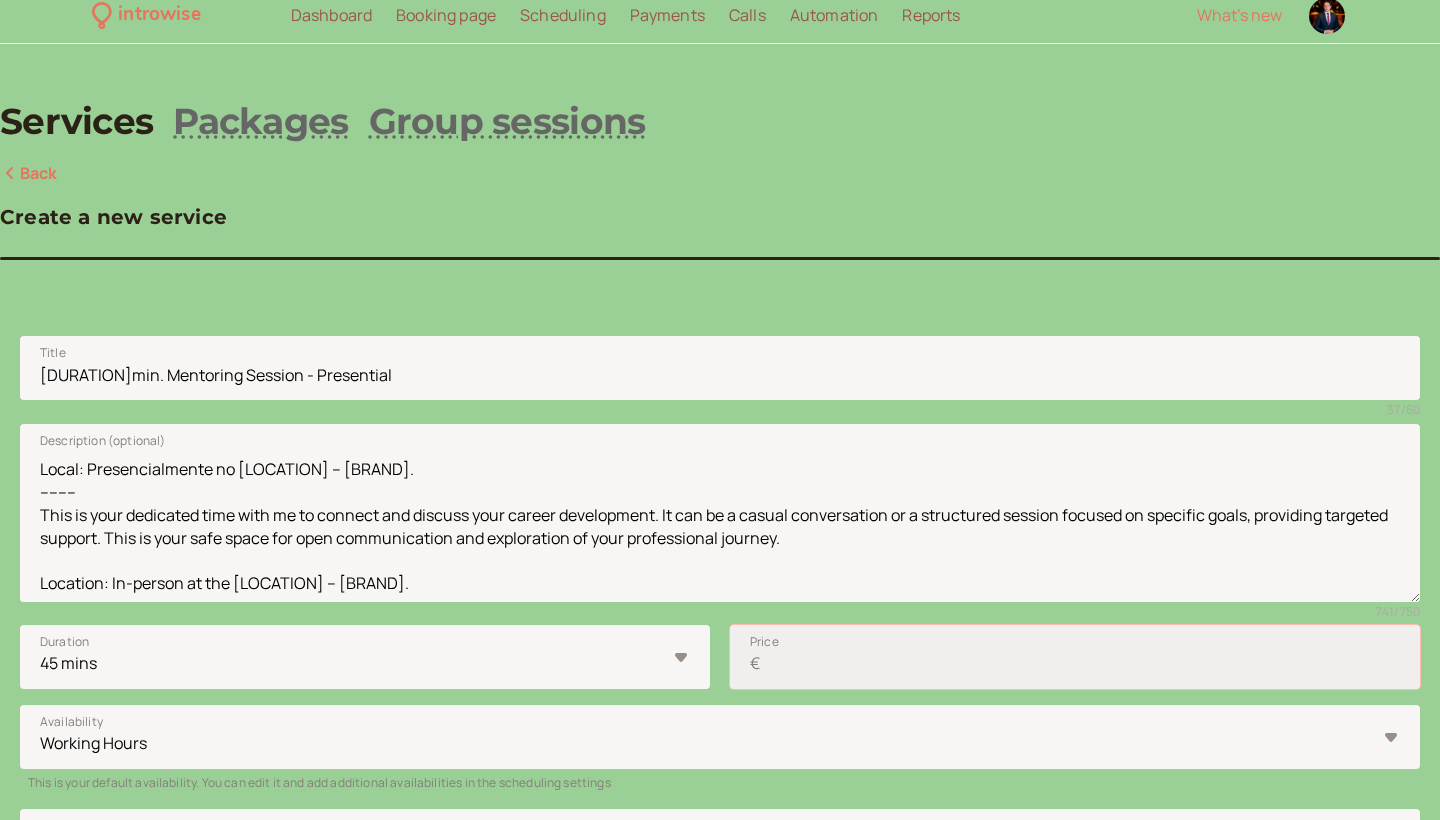 click on "Price €" at bounding box center (1075, 657) 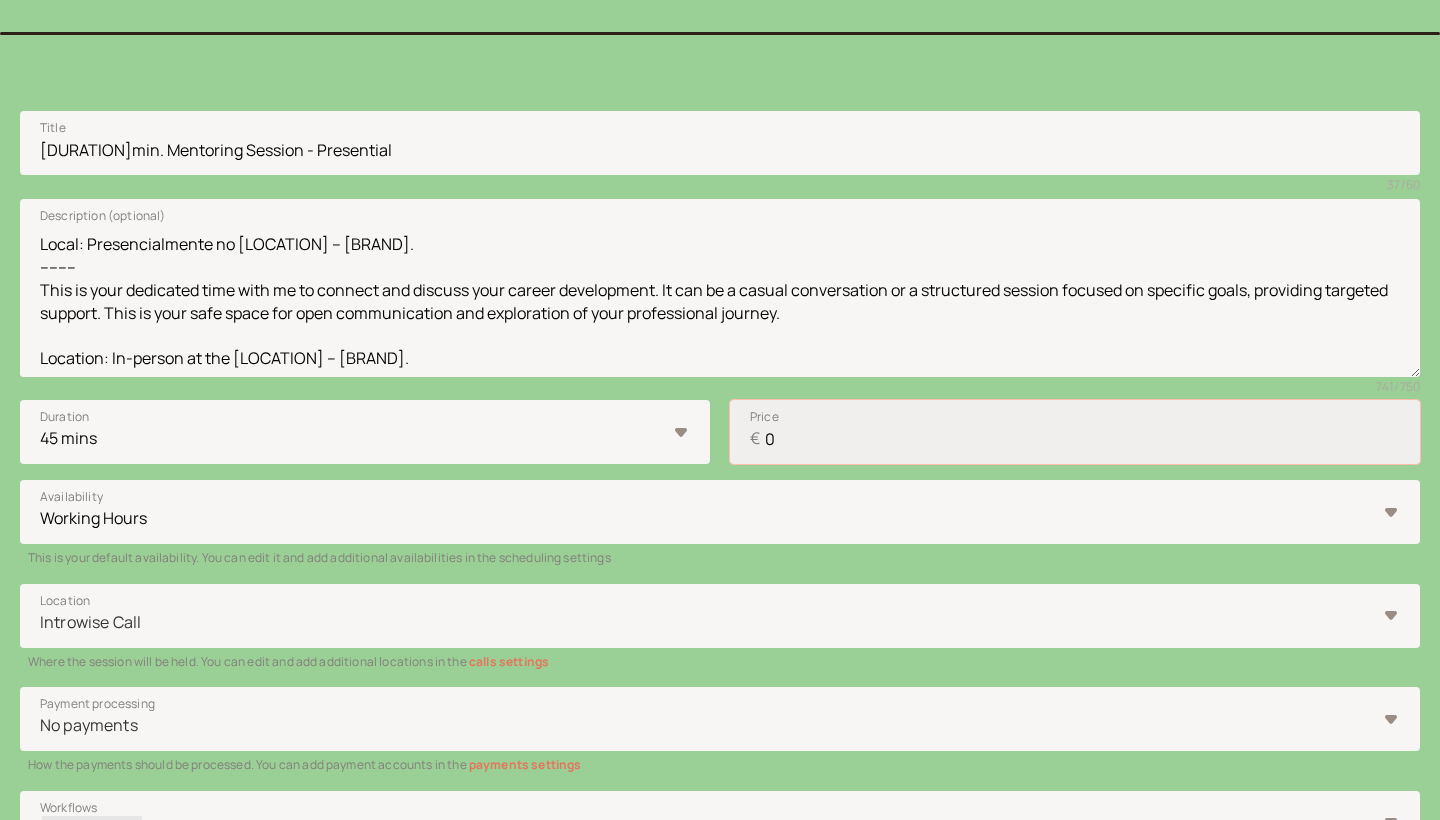 scroll, scrollTop: 296, scrollLeft: 0, axis: vertical 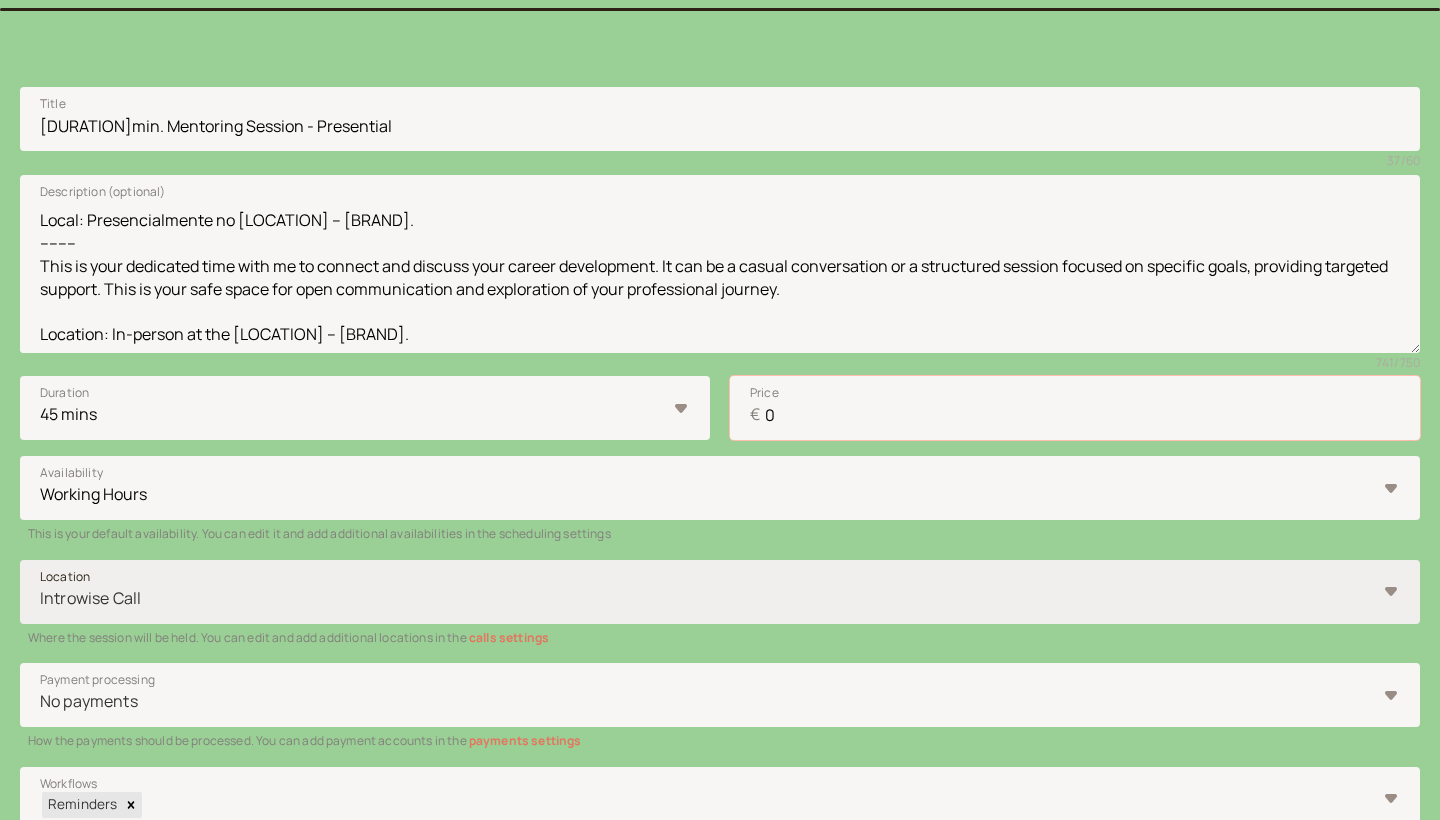type on "0" 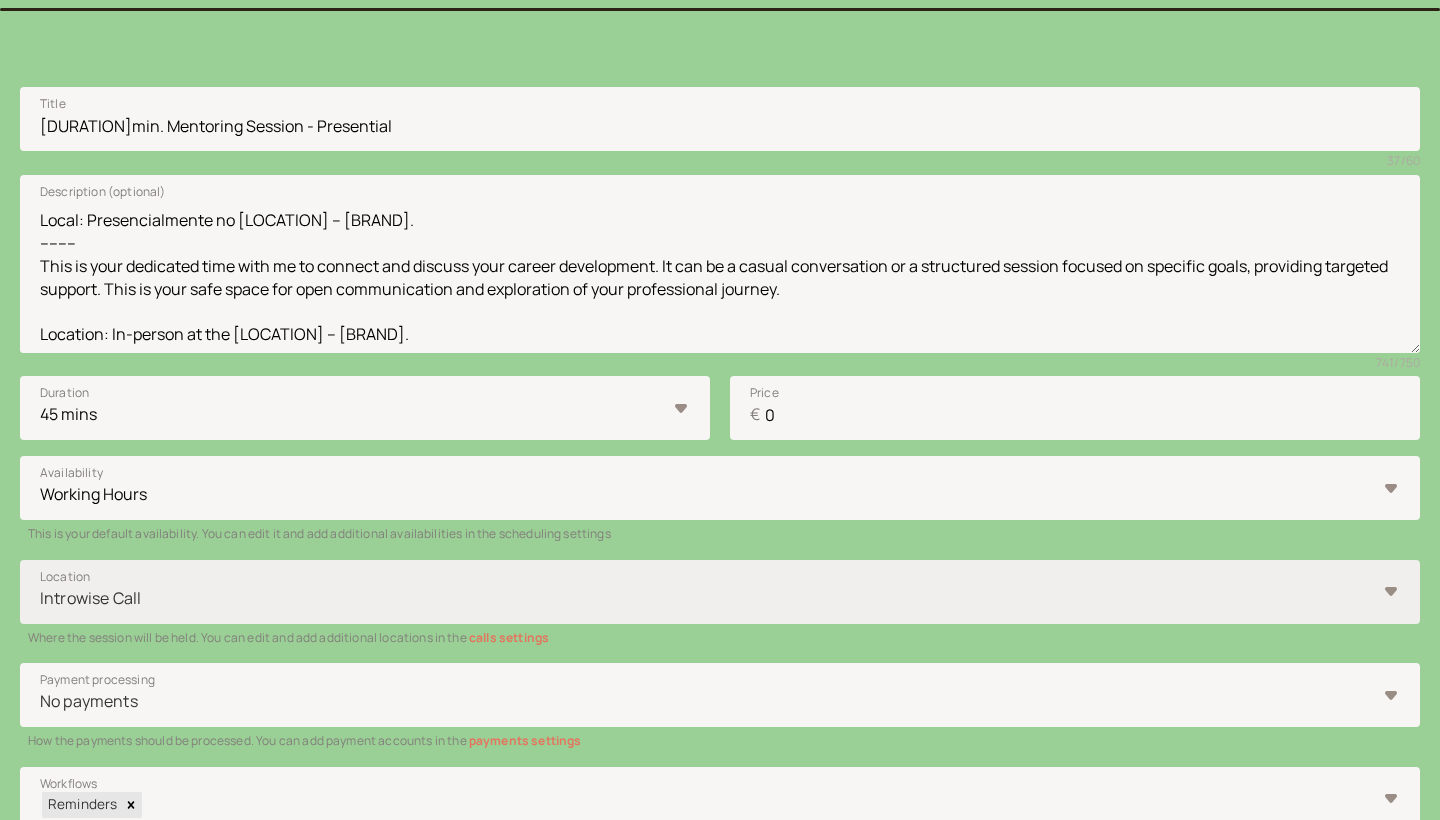 click at bounding box center [707, 598] 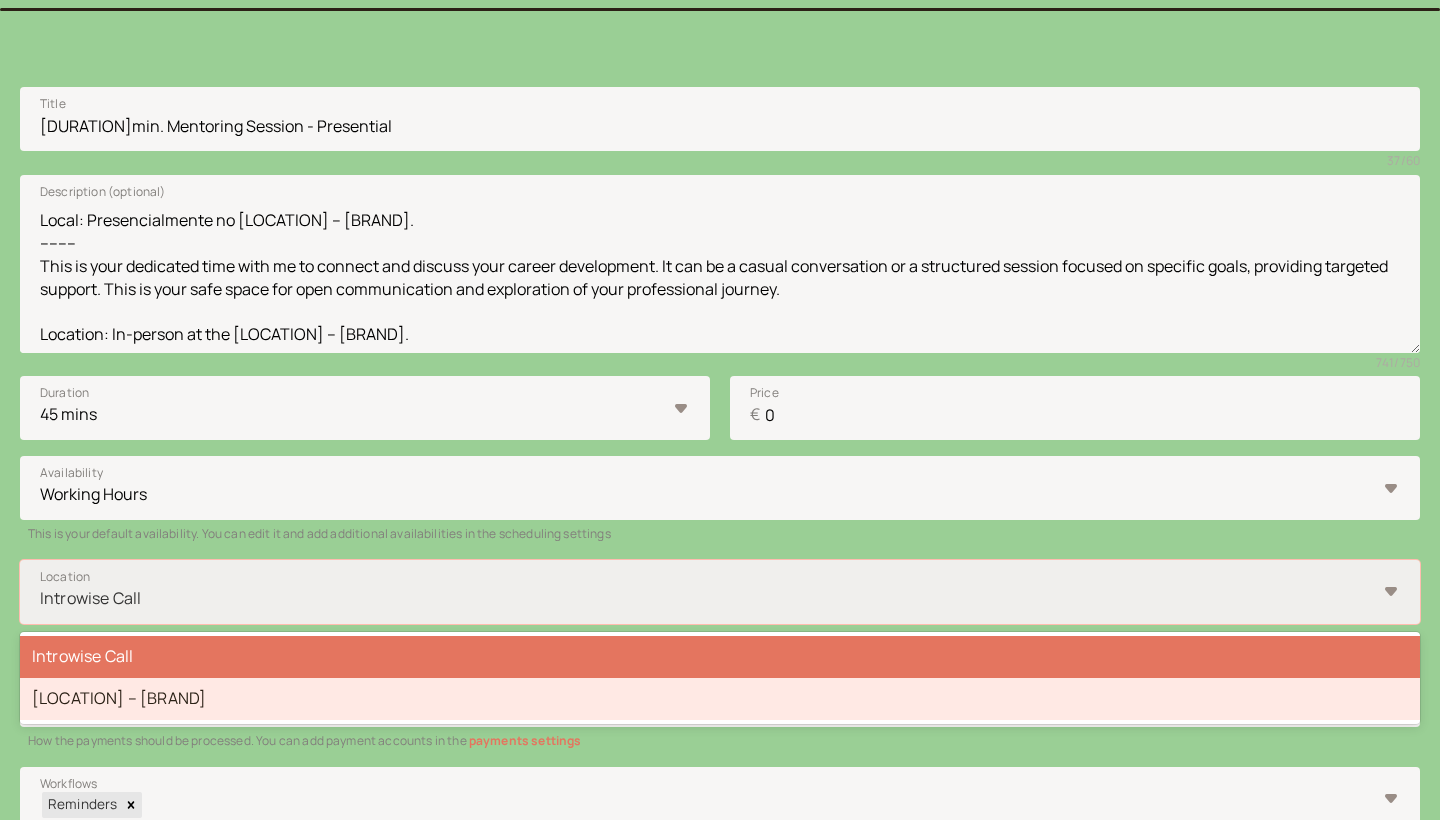 click on "[BRAND] – [BRAND]" at bounding box center (720, 699) 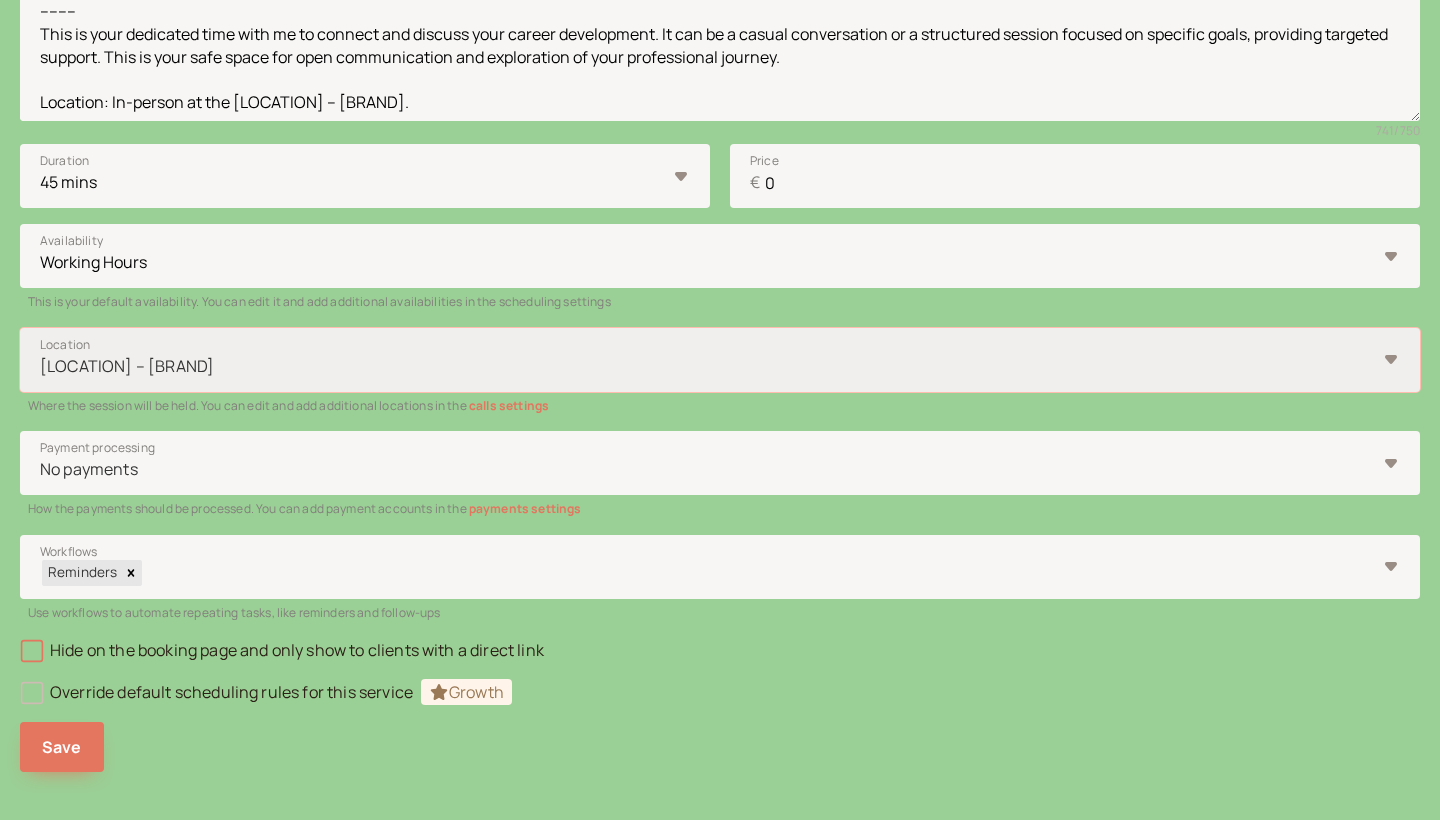 scroll, scrollTop: 532, scrollLeft: 0, axis: vertical 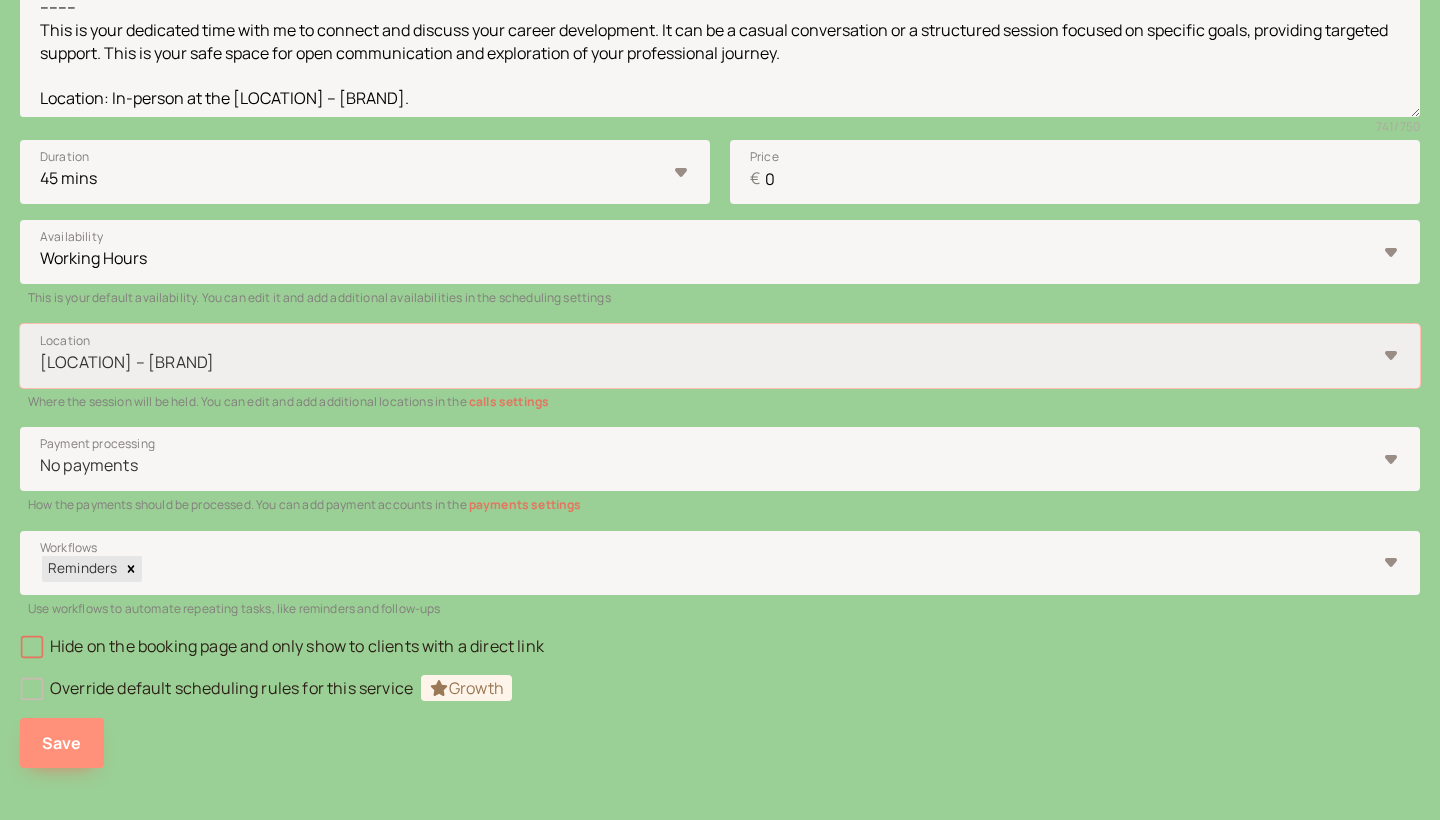 click on "Save" at bounding box center (62, 743) 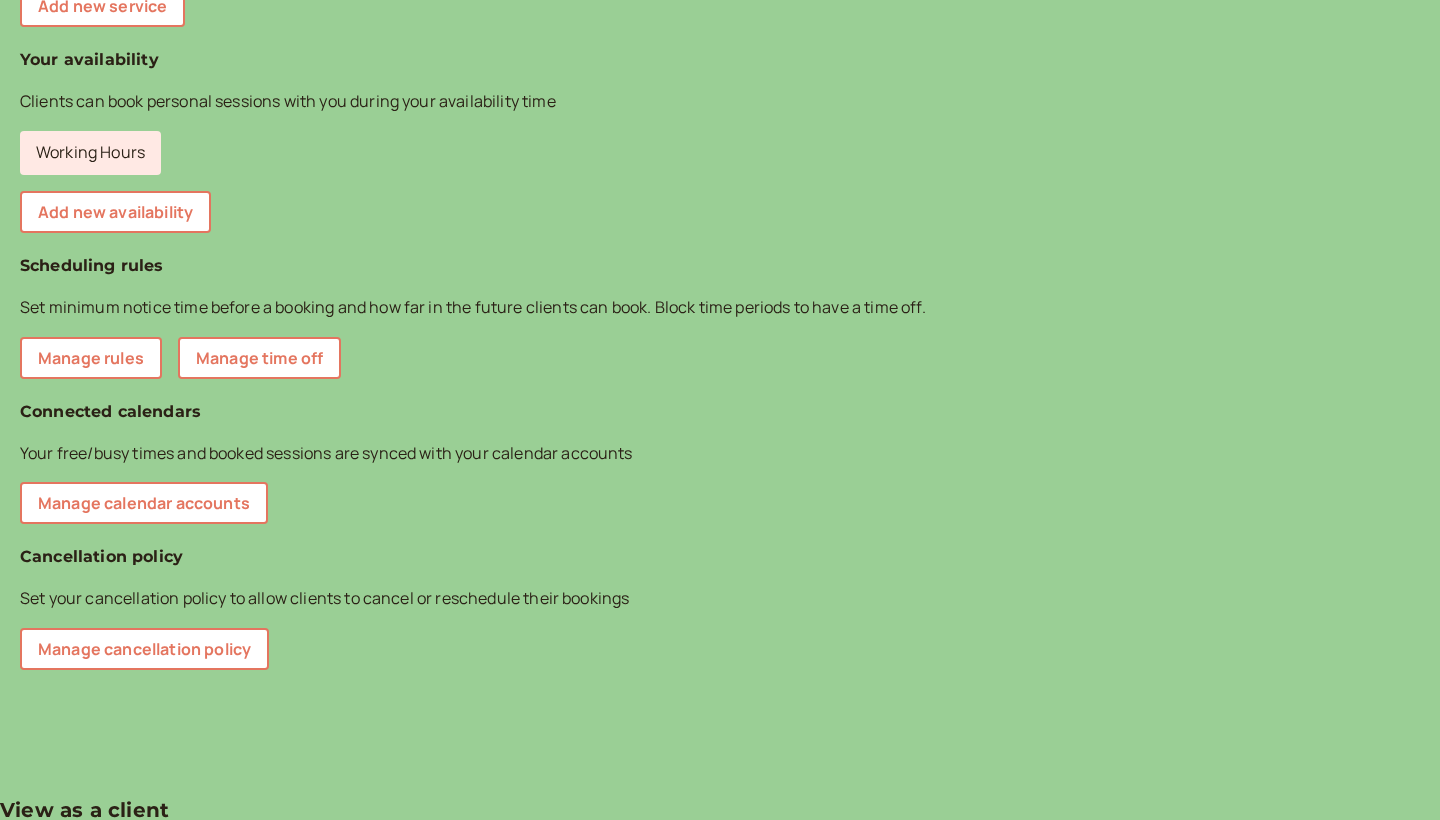 scroll, scrollTop: 35, scrollLeft: 0, axis: vertical 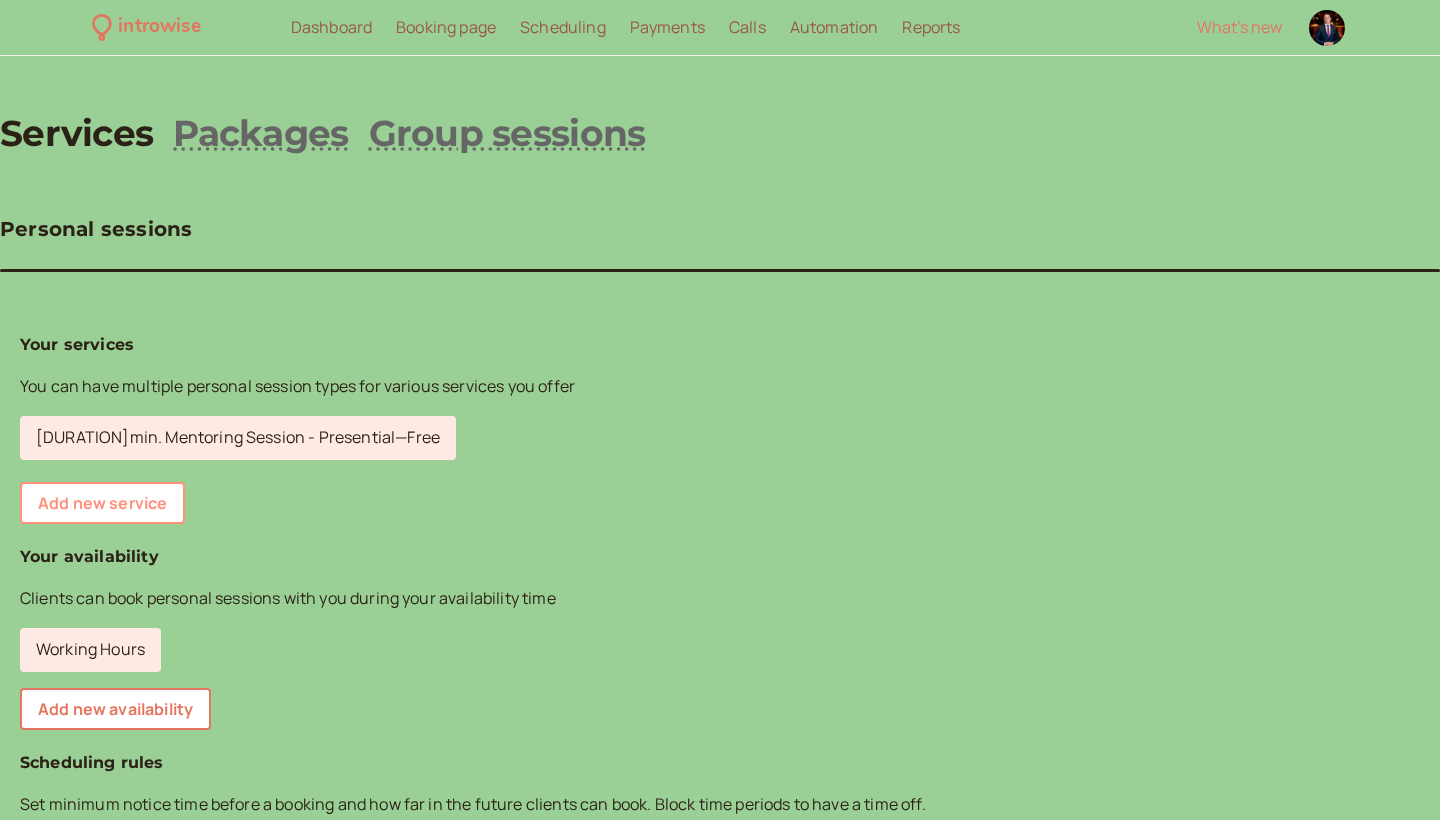 click on "Add new service" at bounding box center [102, 503] 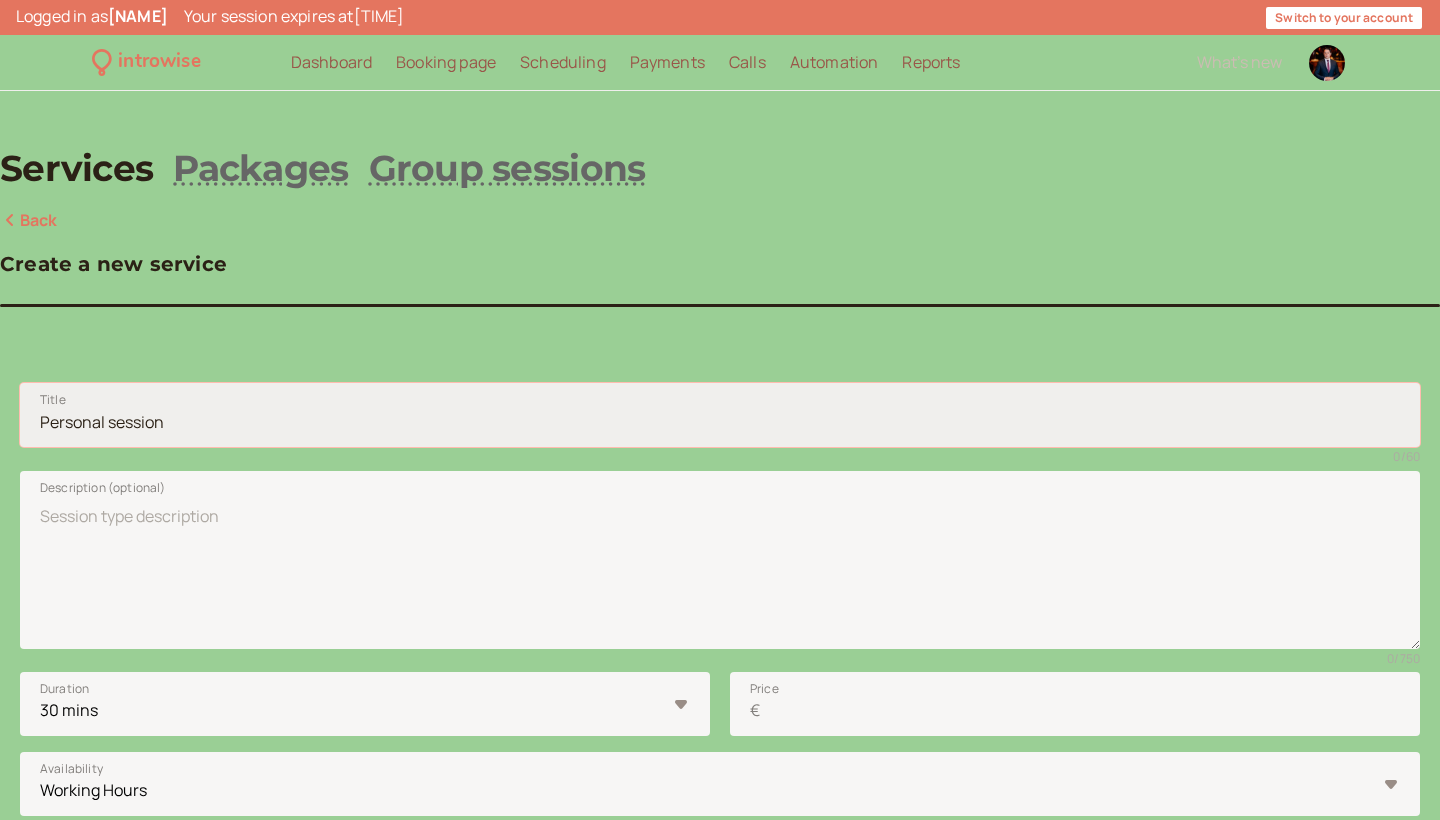 click on "Title" at bounding box center (720, 415) 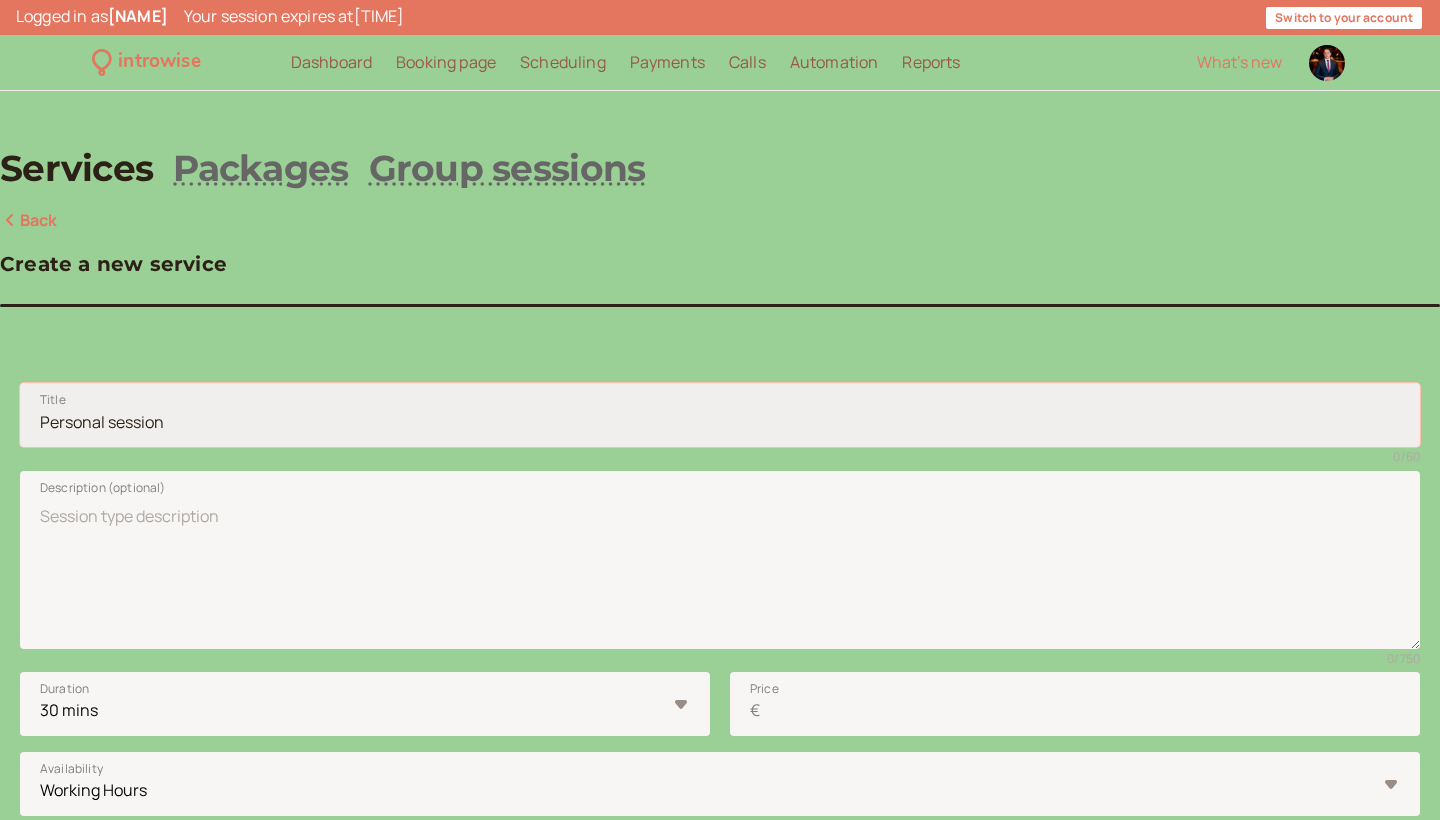 paste on "45-min Mentoring Session - Virtual" 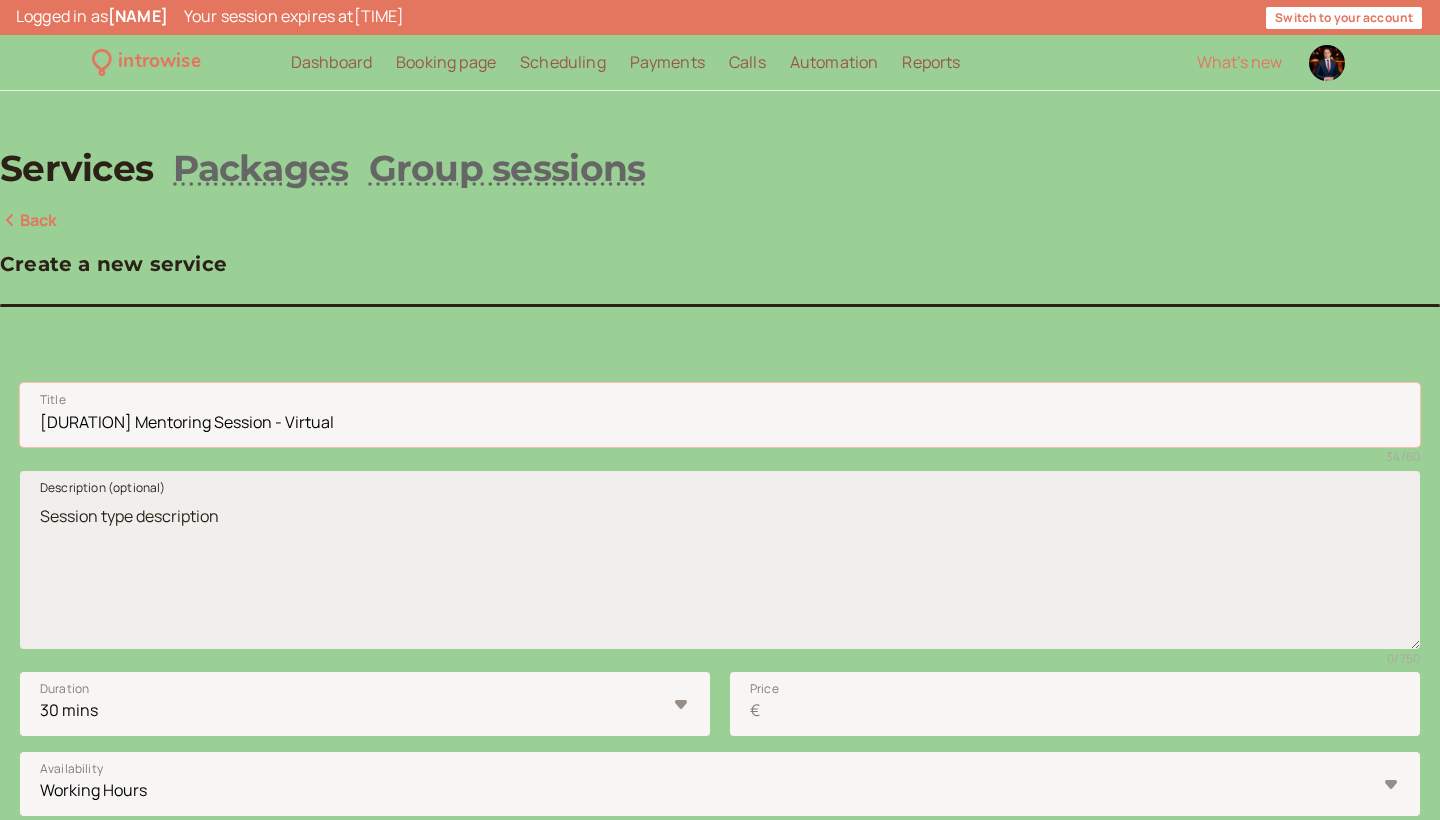 type on "45-min Mentoring Session - Virtual" 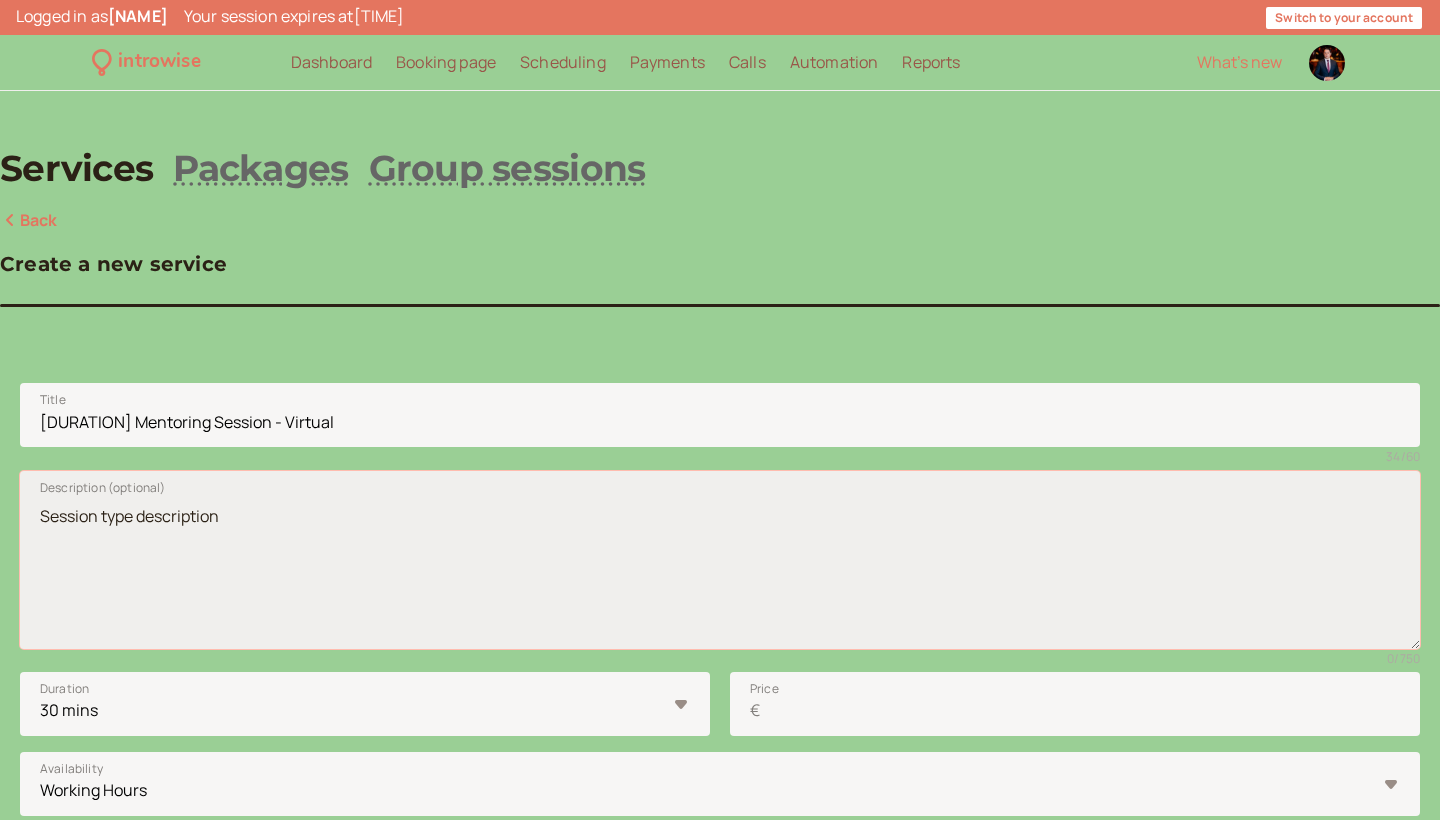 click on "Description (optional)" at bounding box center (720, 560) 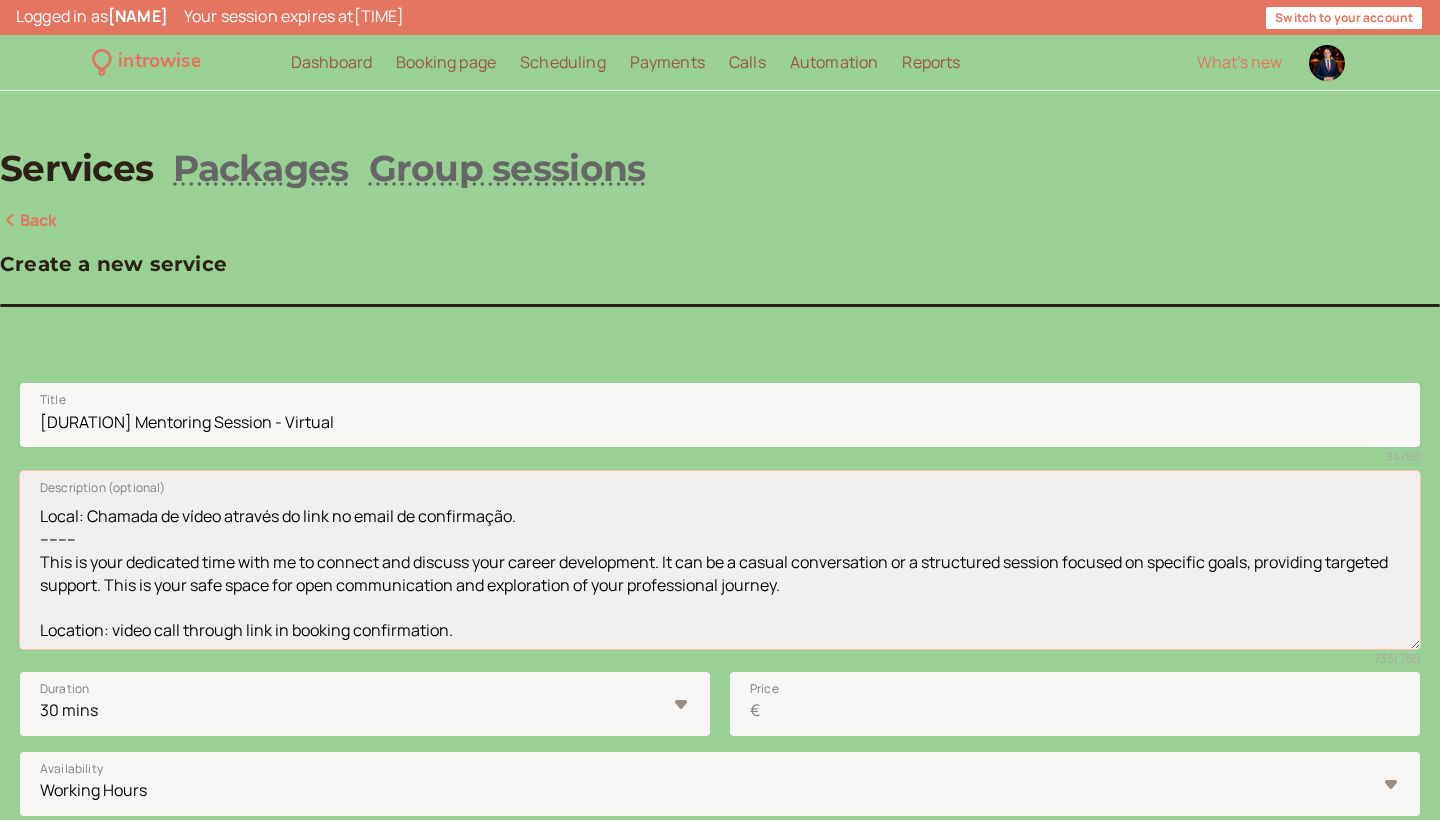 scroll, scrollTop: 193, scrollLeft: 0, axis: vertical 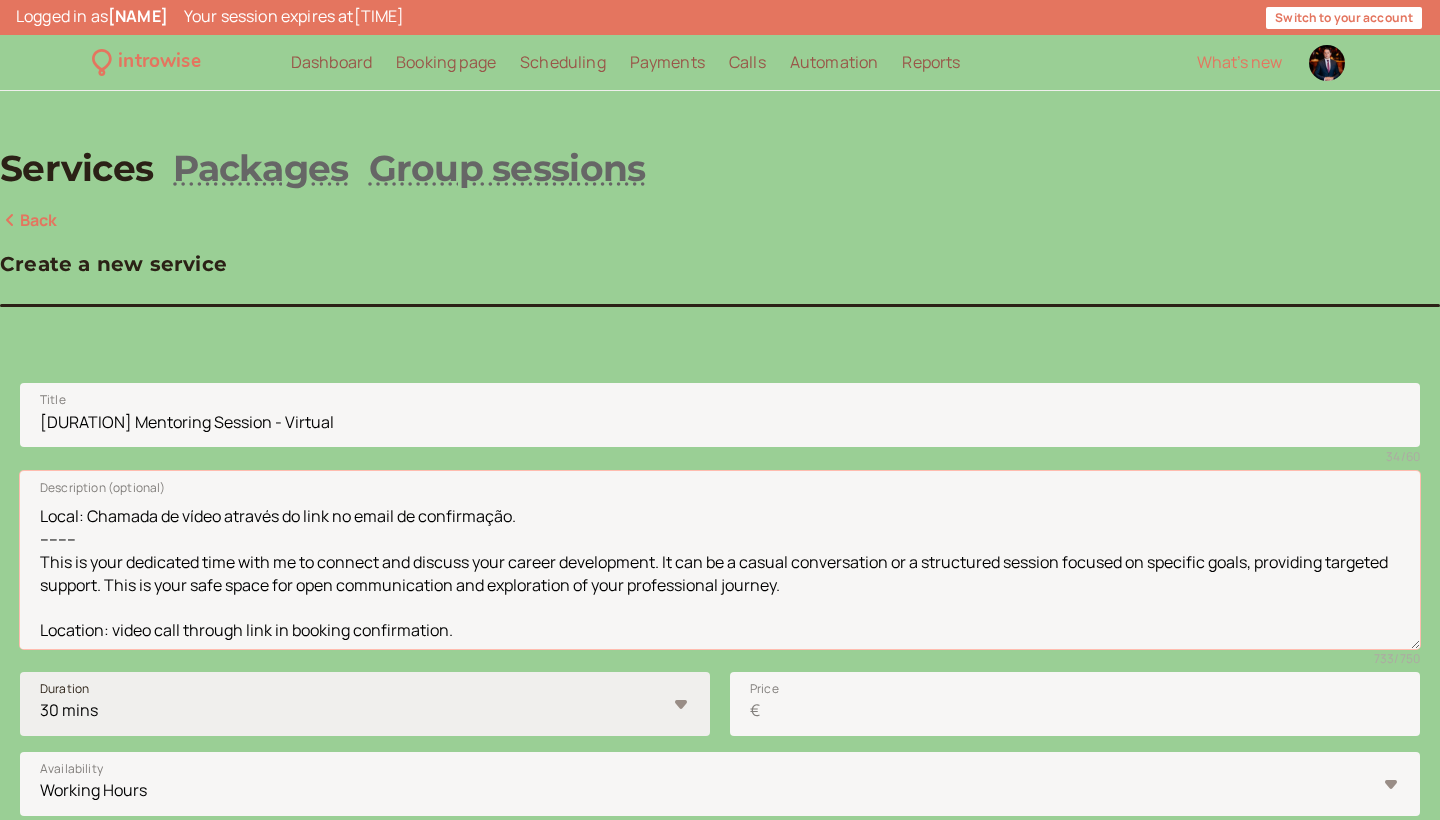 type on "(Sessão de mentoring de 45min. - Virtual)
Momento dedicado para conexão e discussão do seu desenvolvimento profissional, seja através de uma conversa casual ou de uma sessão estruturada focada em objetivos específicos. Este é um espaço seguro para comunicação aberta e exploração do seu percurso profissional.
Local: Chamada de vídeo através do link no email de confirmação.
--------
This is your dedicated time with me to connect and discuss your career development. It can be a casual conversation or a structured session focused on specific goals, providing targeted support. This is your safe space for open communication and exploration of your professional journey.
Location: video call through link in booking confirmation." 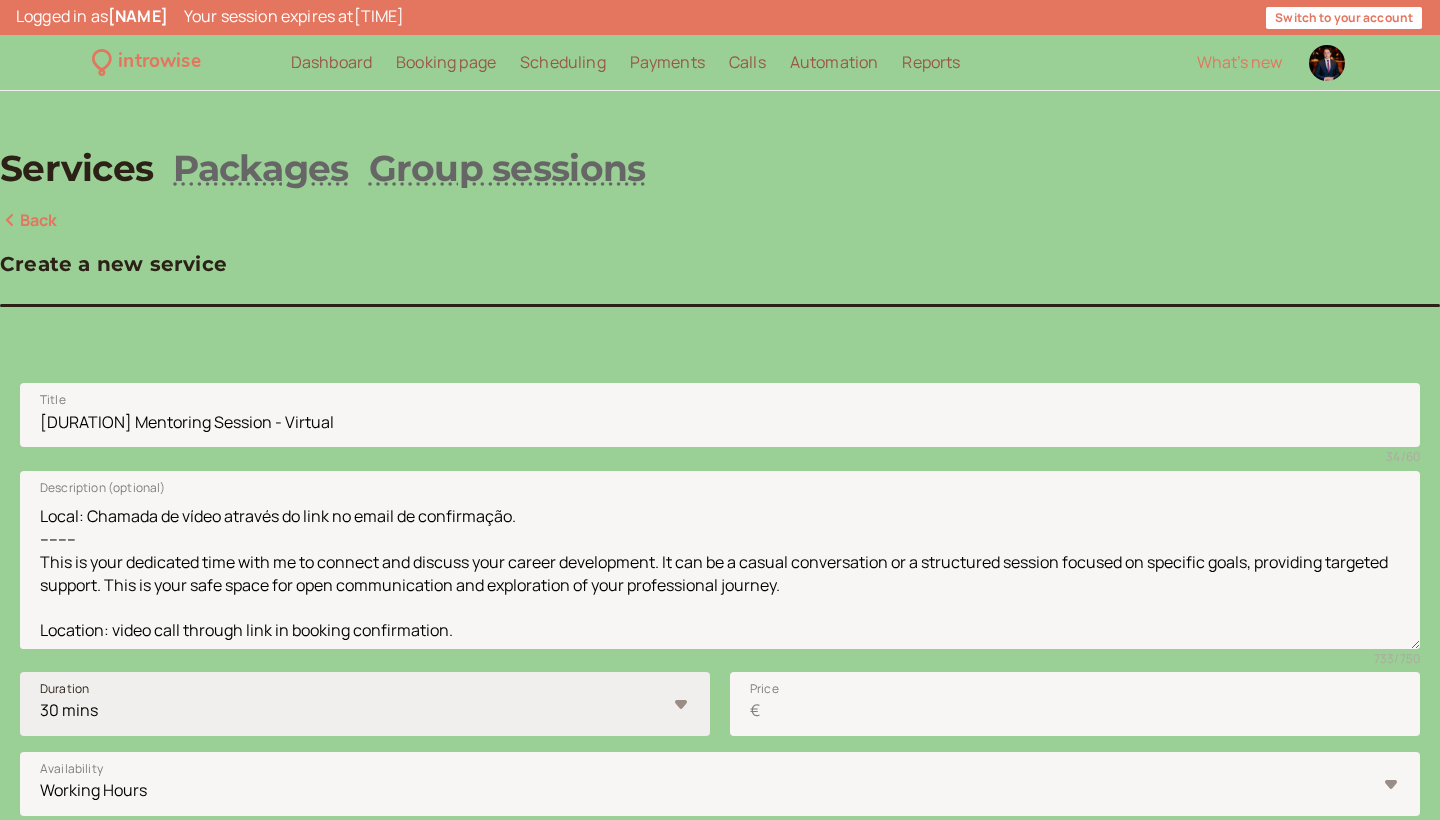 click on "Duration" at bounding box center [64, 689] 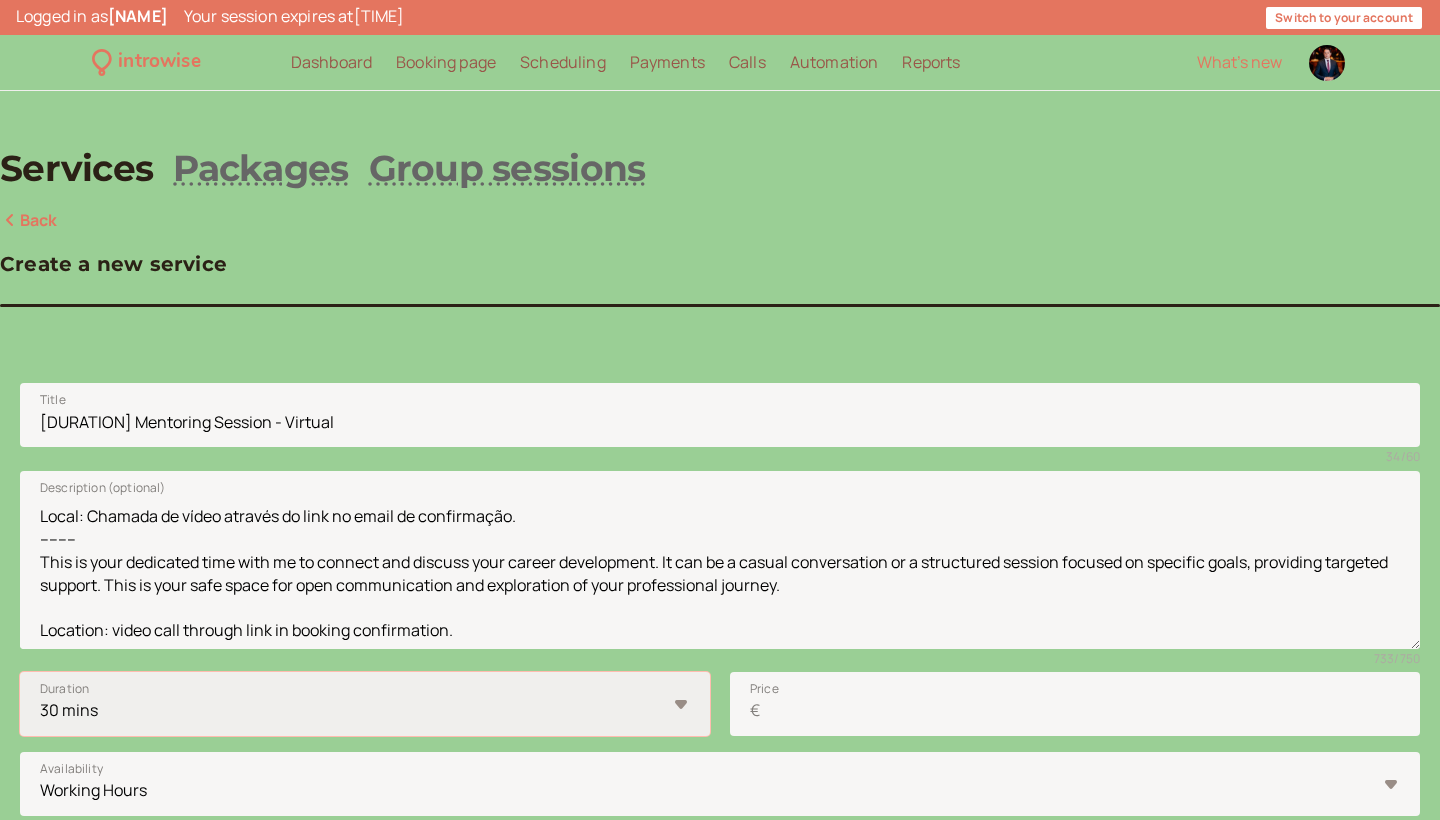 select on "45" 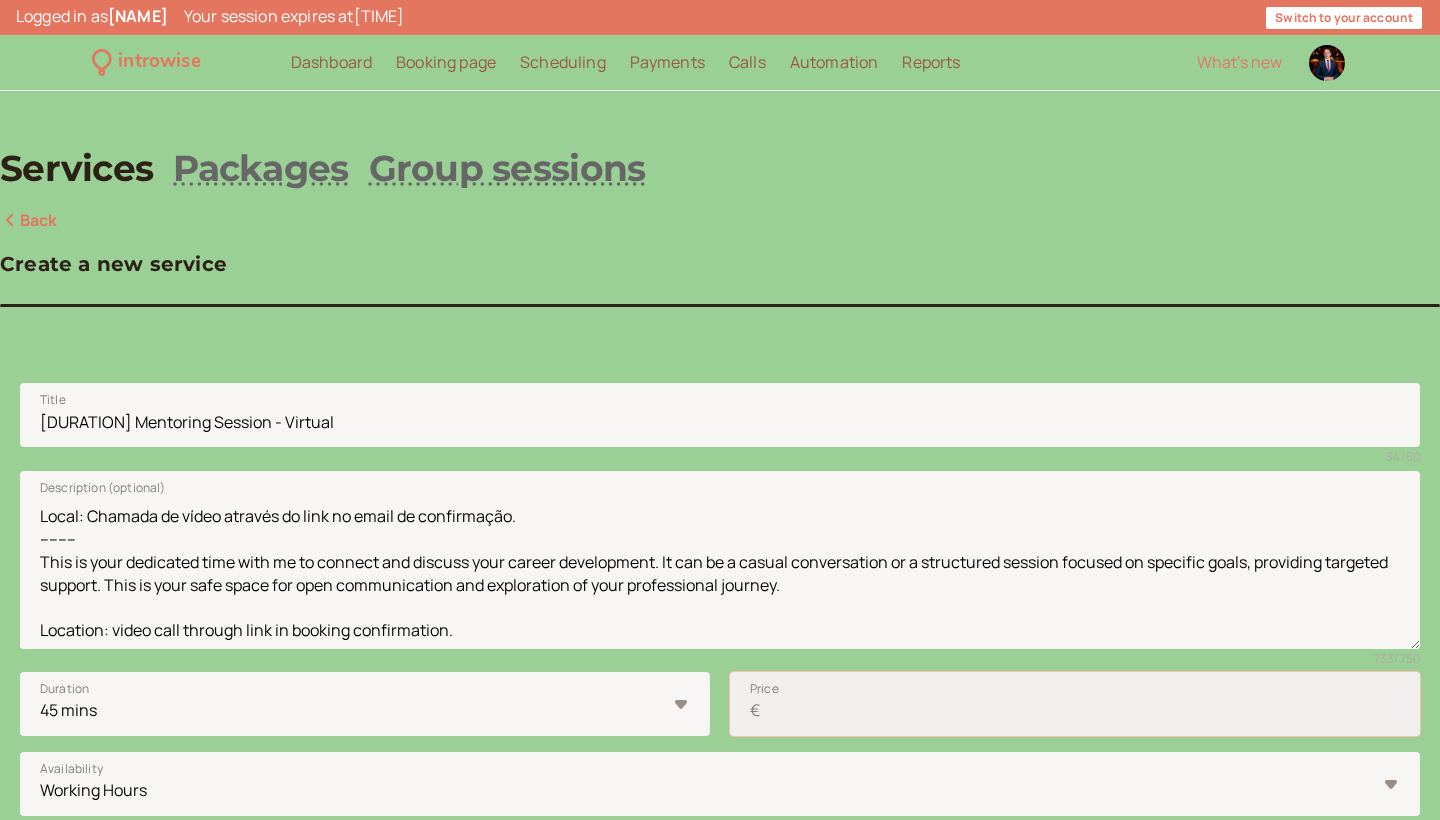 click on "Price €" at bounding box center (1075, 704) 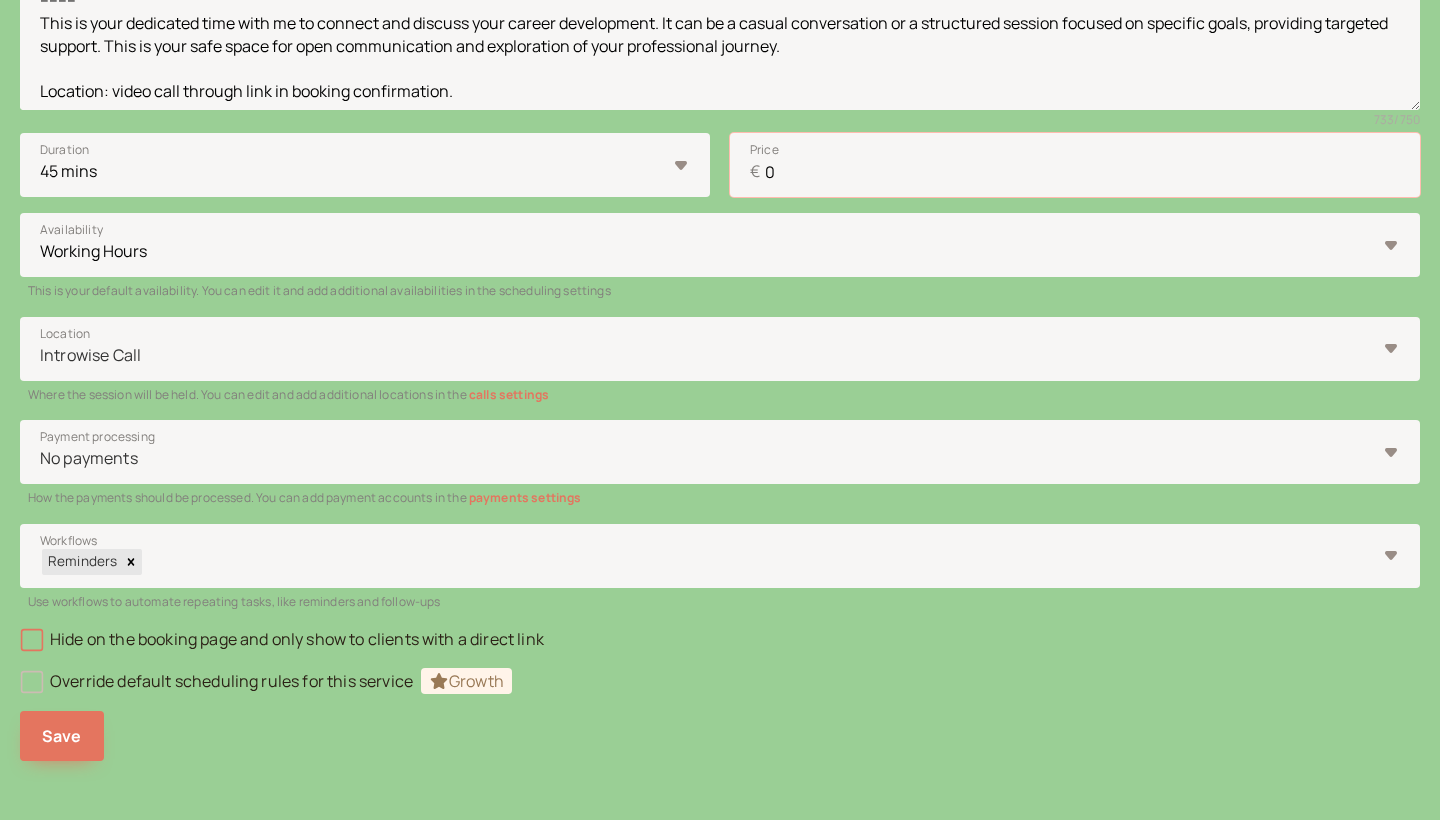 scroll, scrollTop: 544, scrollLeft: 0, axis: vertical 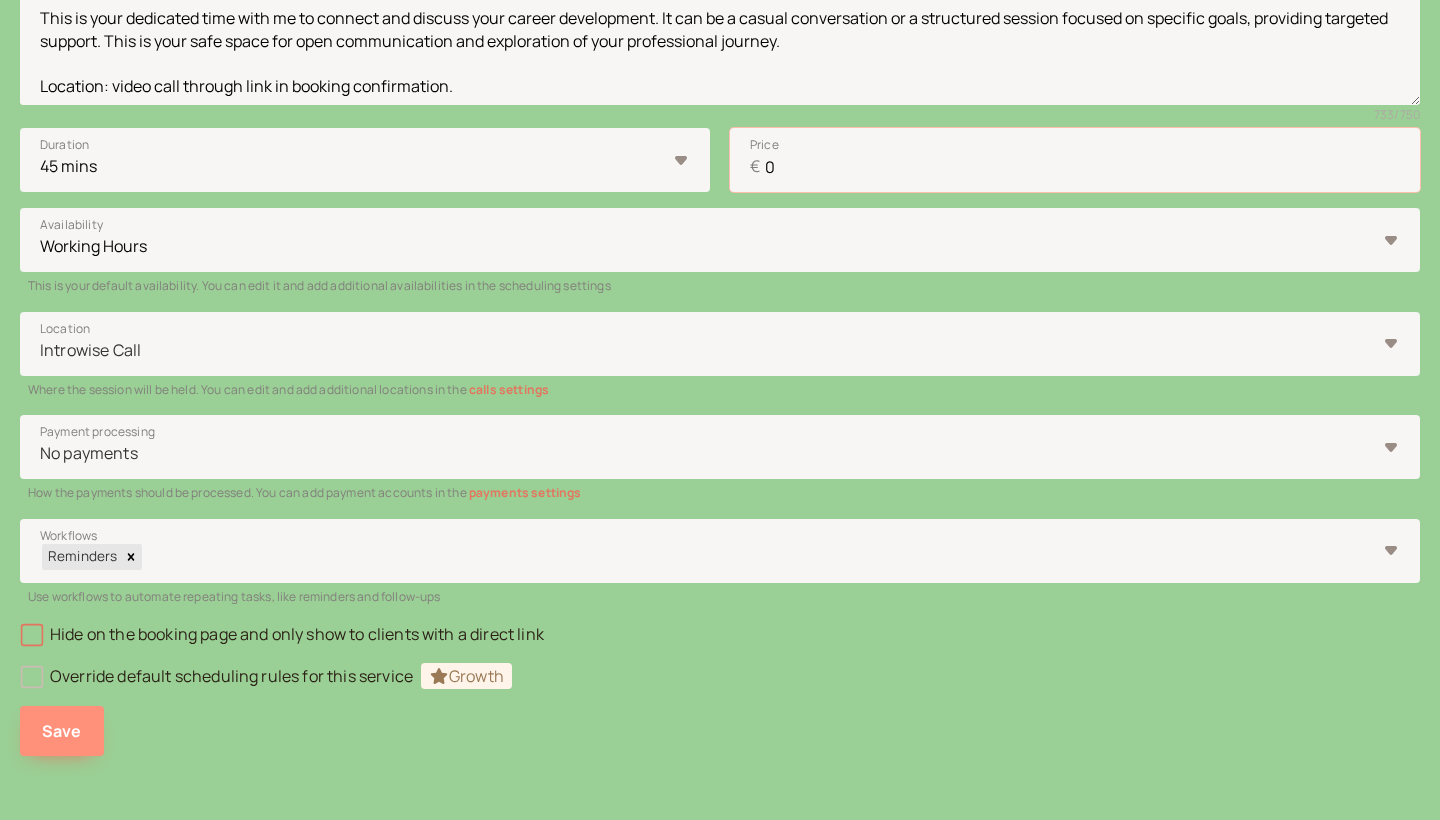 type on "0" 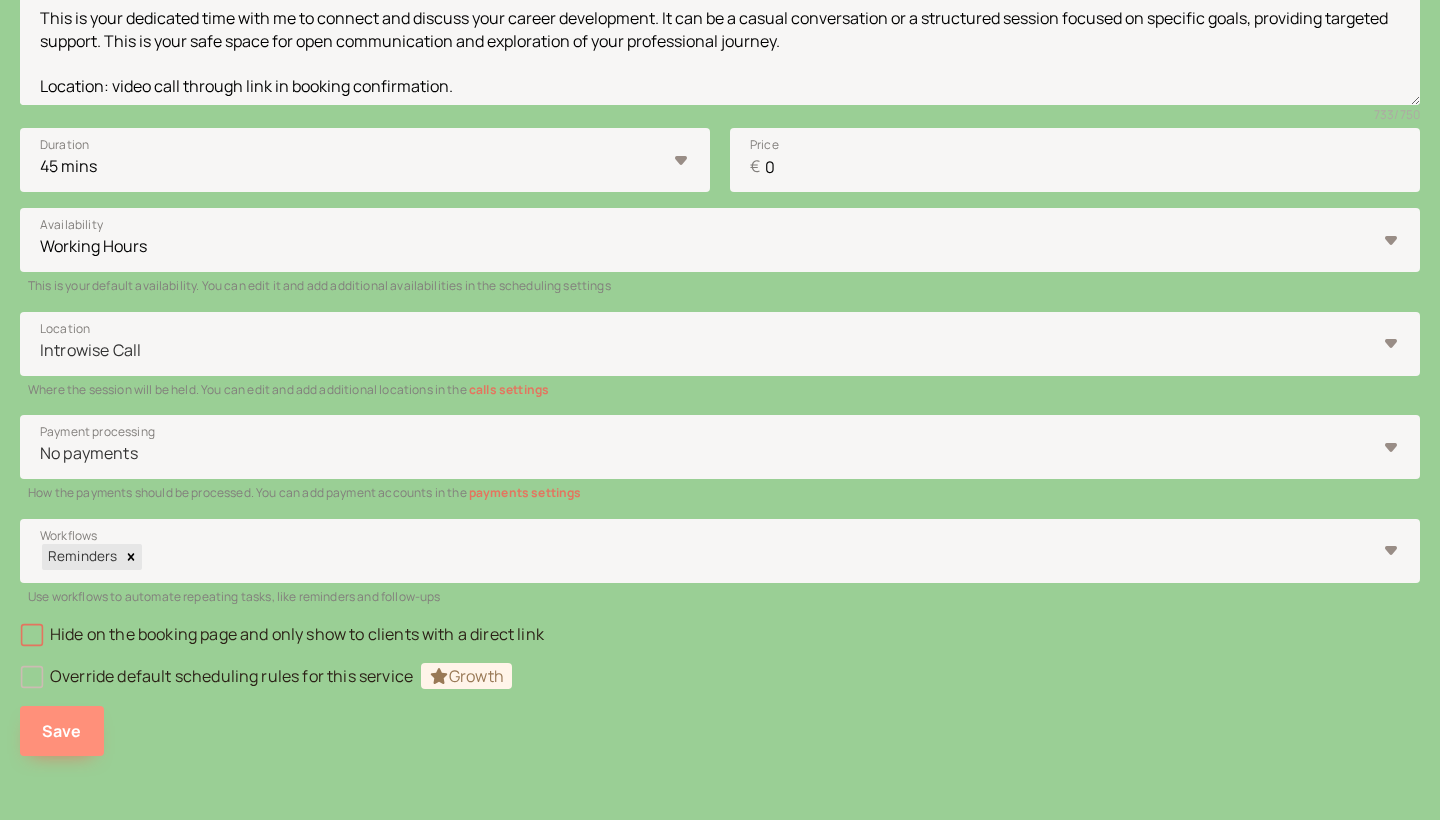 click on "Save" at bounding box center [62, 731] 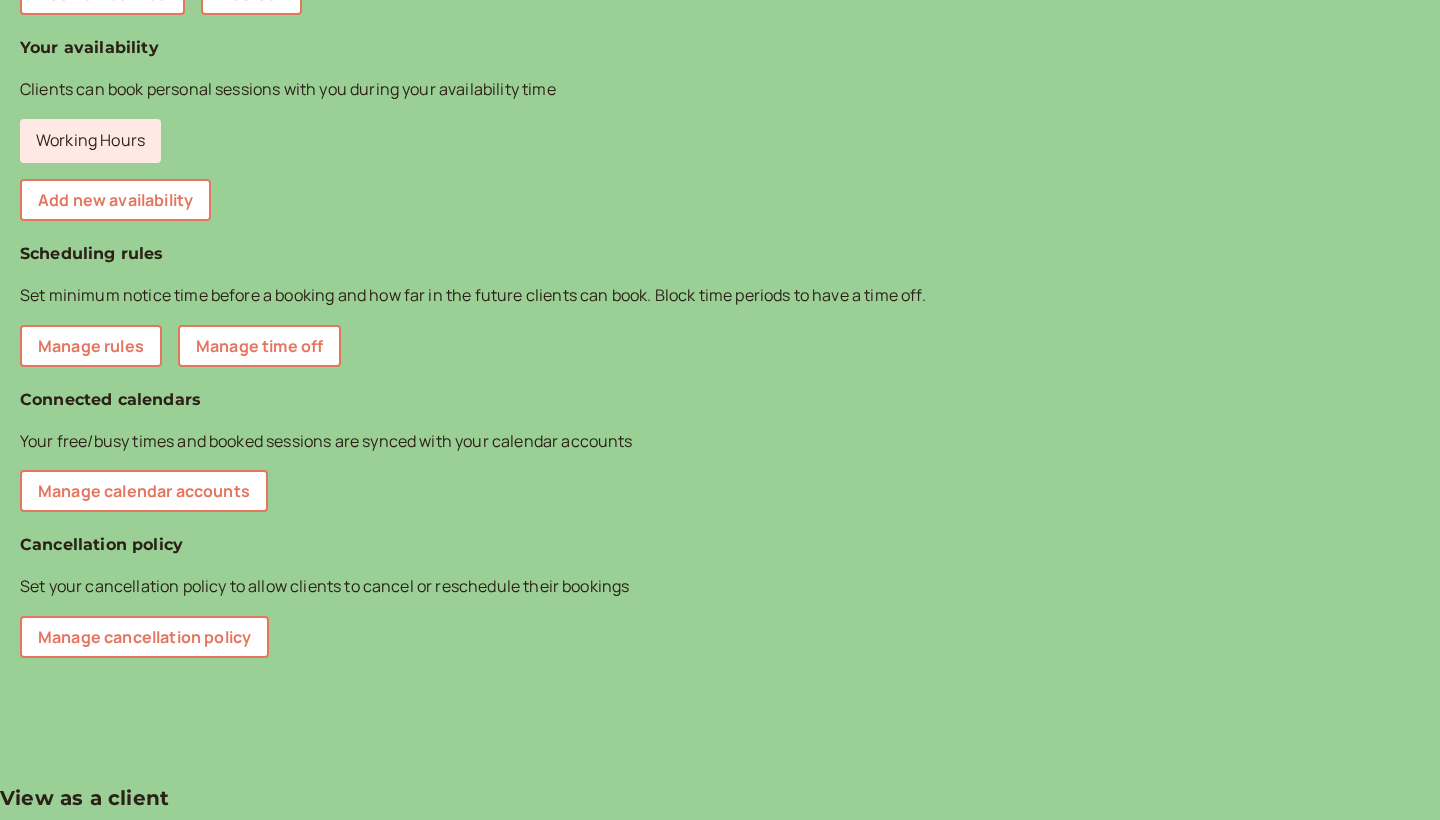 scroll, scrollTop: 35, scrollLeft: 0, axis: vertical 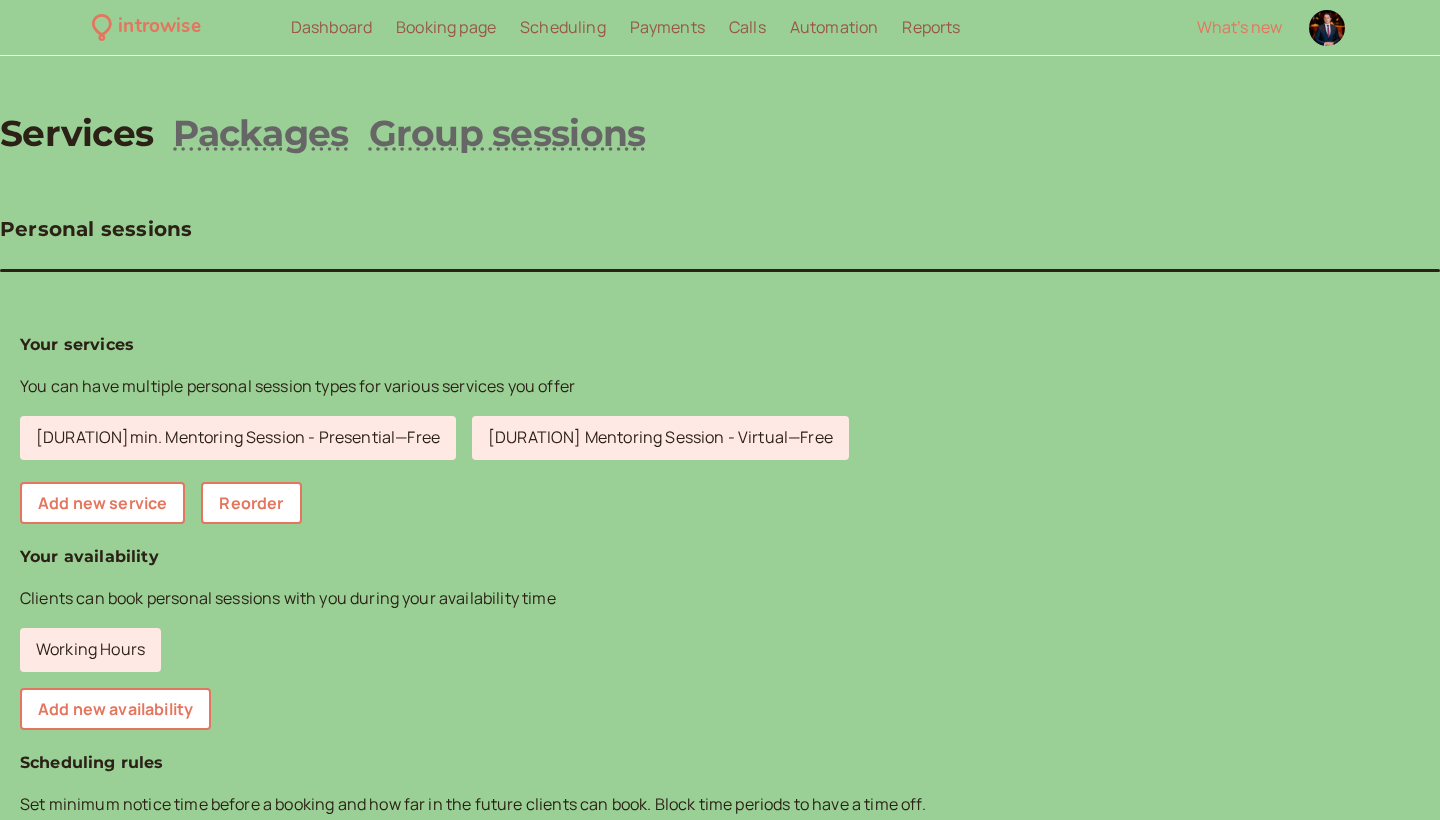 click on "[DOMAIN]" at bounding box center (106, 1423) 